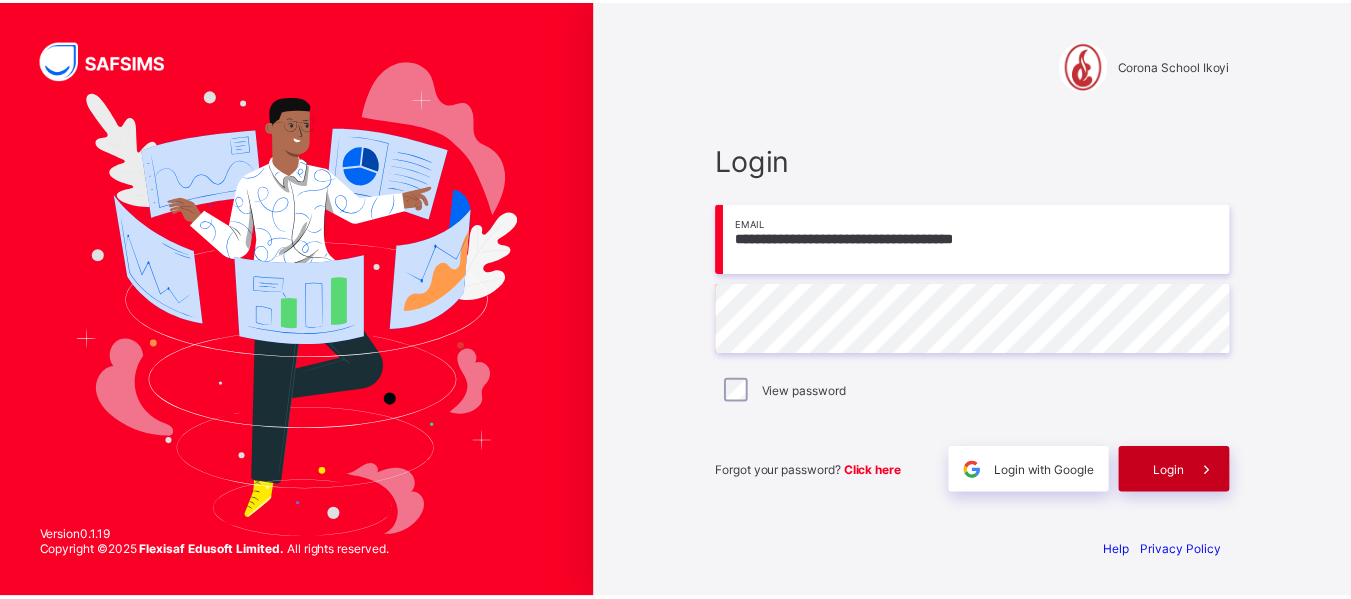 scroll, scrollTop: 0, scrollLeft: 0, axis: both 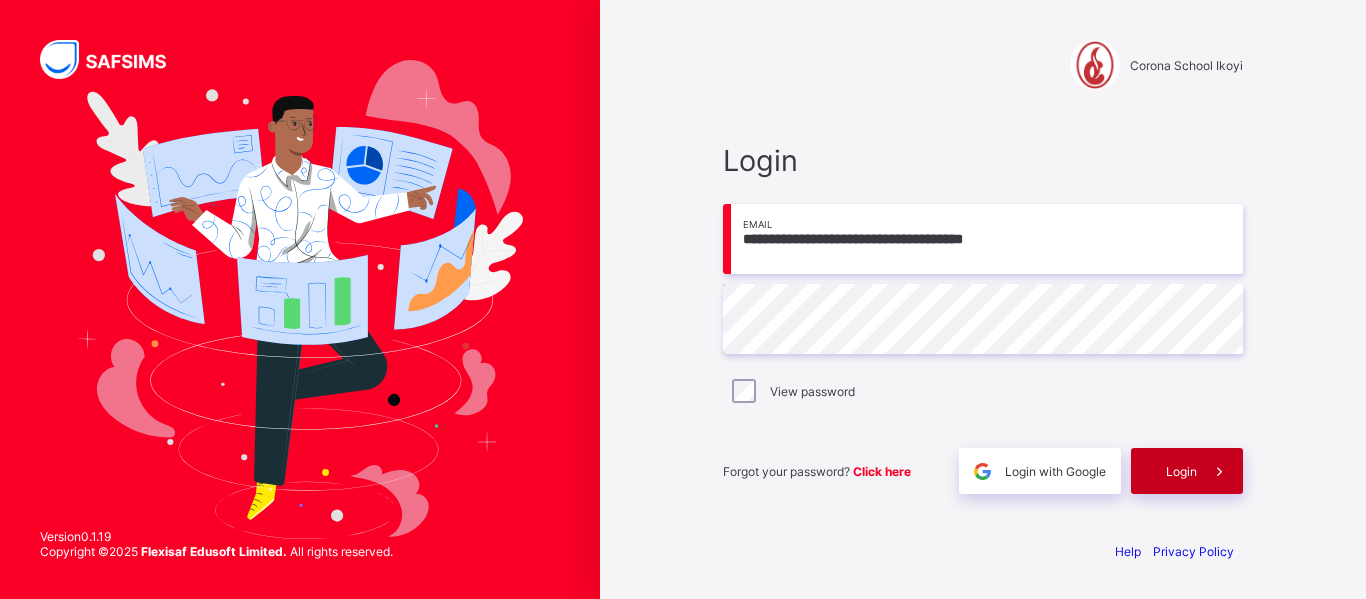 click on "Login" at bounding box center (1187, 471) 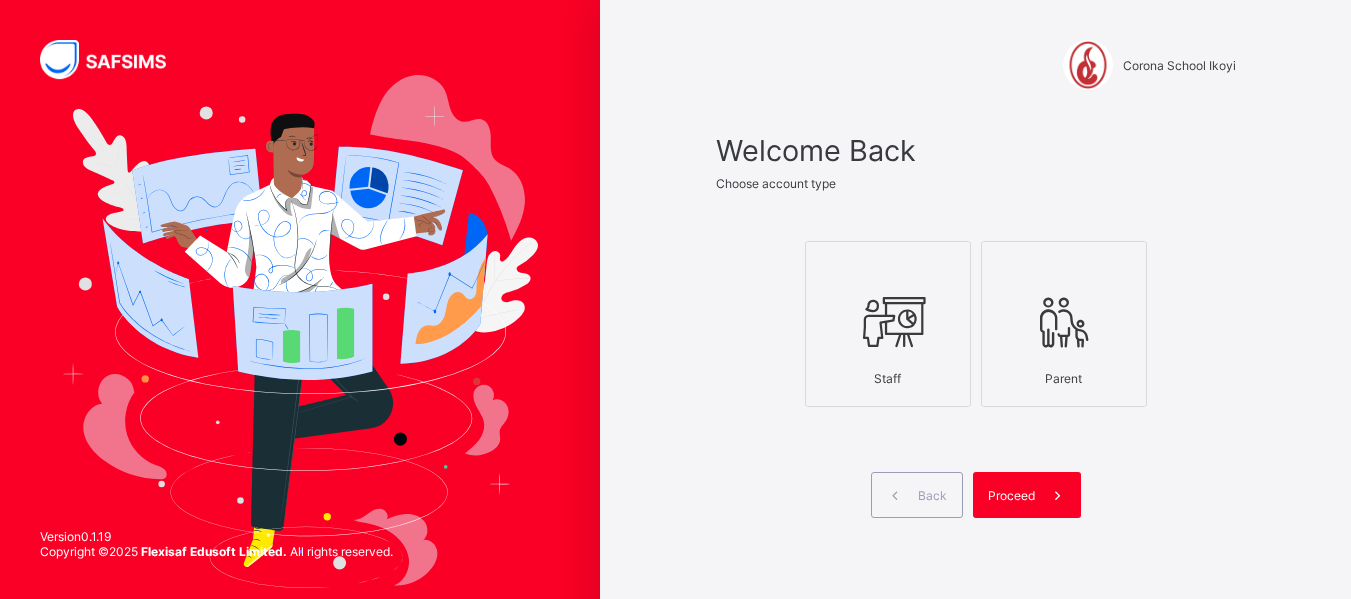 click at bounding box center [888, 321] 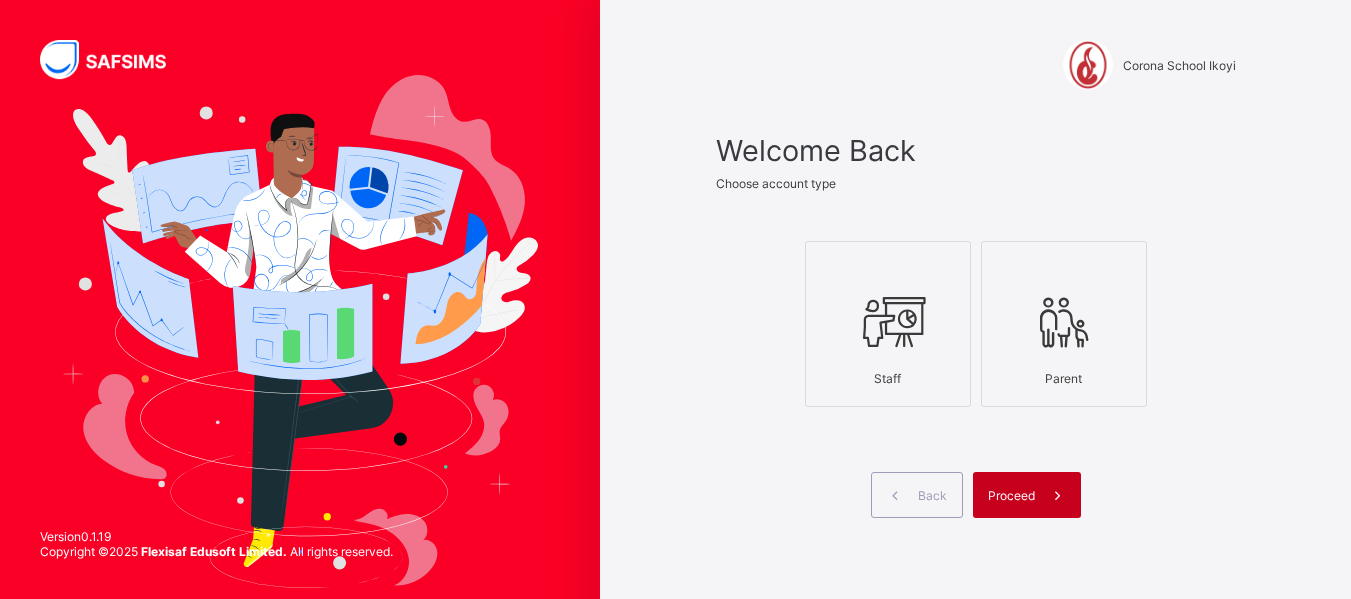 click on "Proceed" at bounding box center (1011, 495) 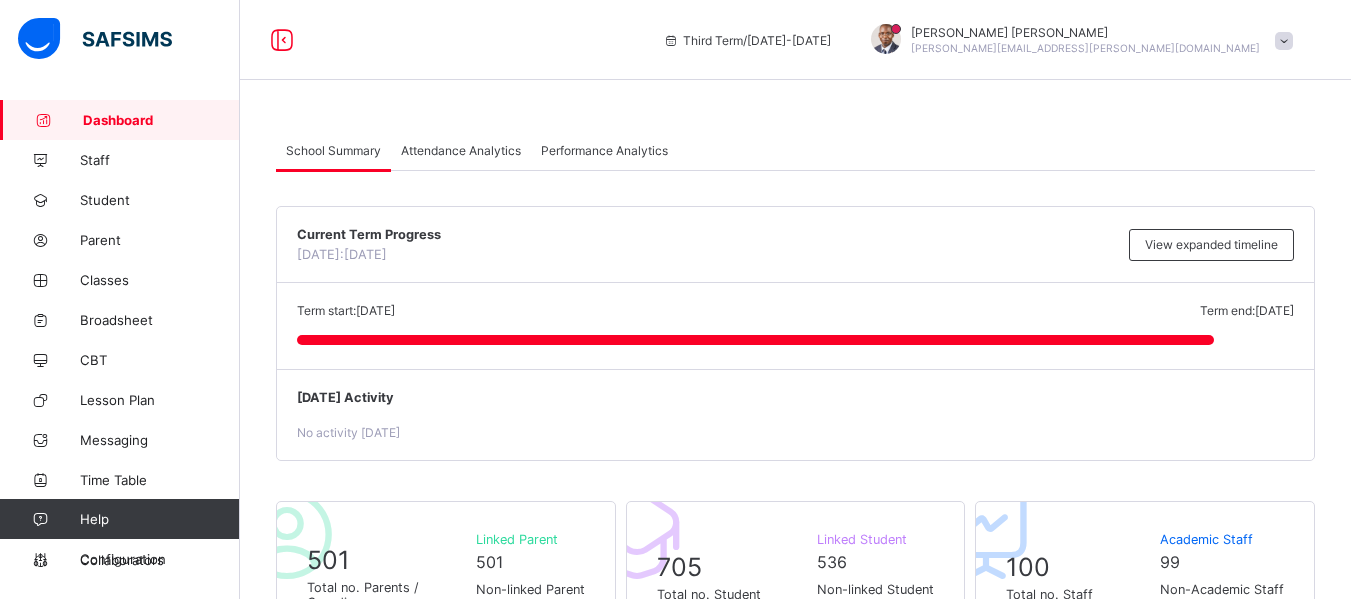 click on "Lesson Plan" at bounding box center (160, 400) 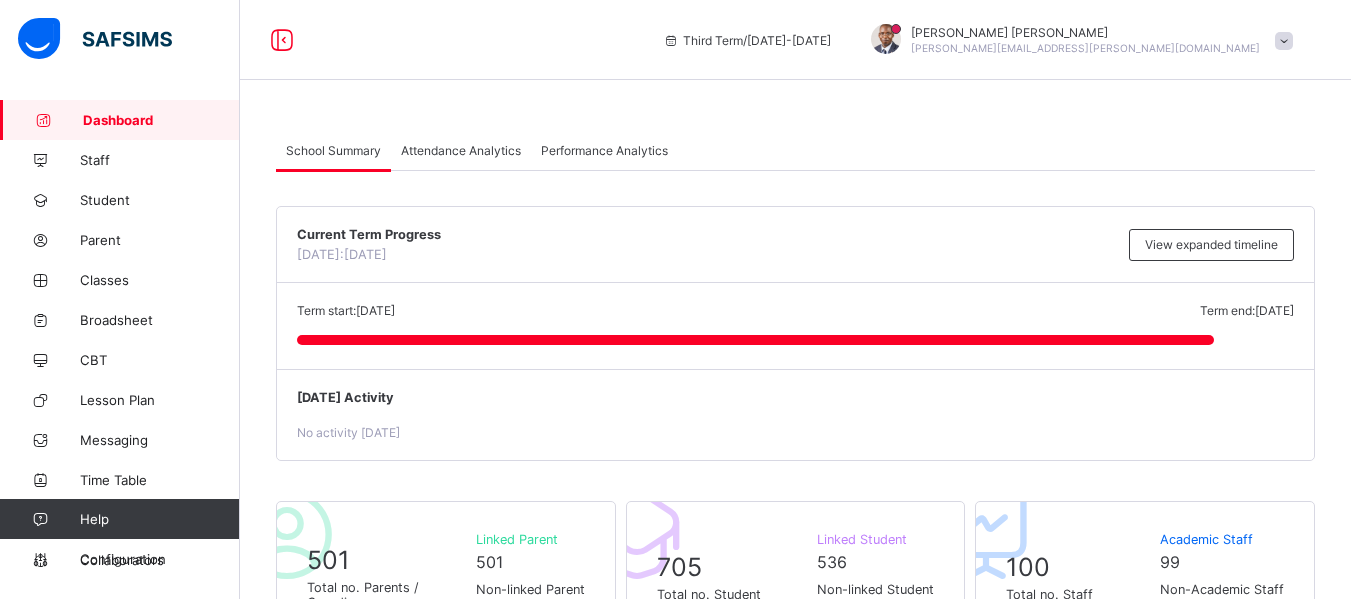 click on "Lesson Plan" at bounding box center [160, 400] 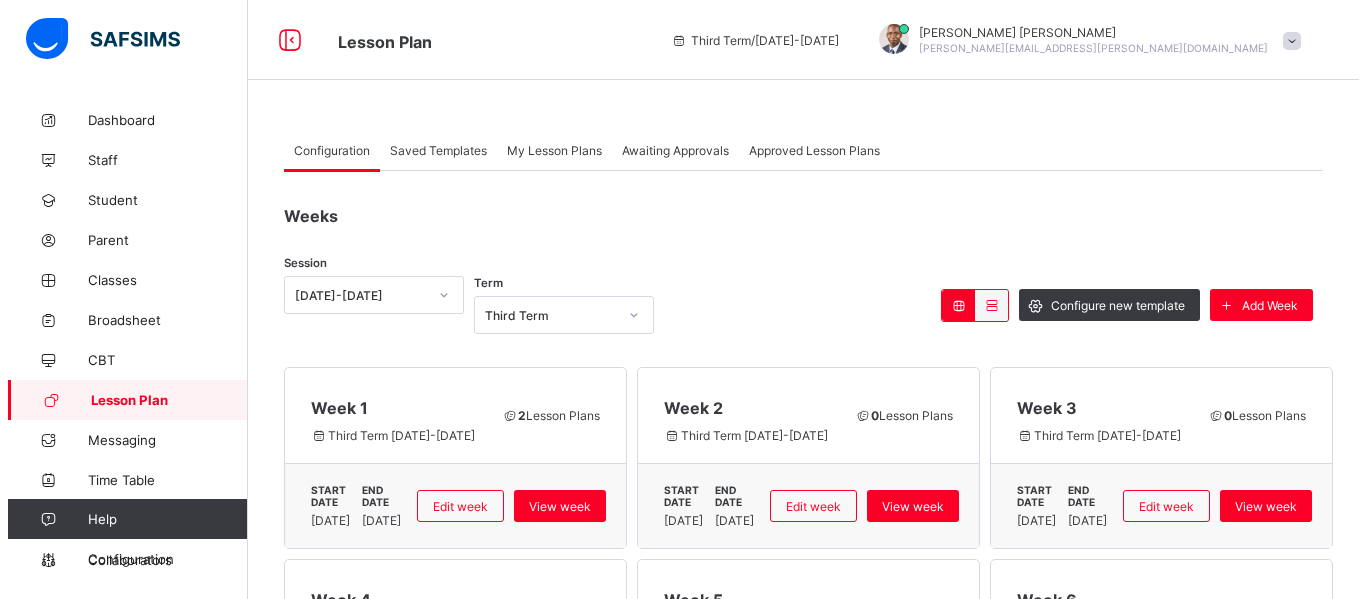 scroll, scrollTop: 0, scrollLeft: 0, axis: both 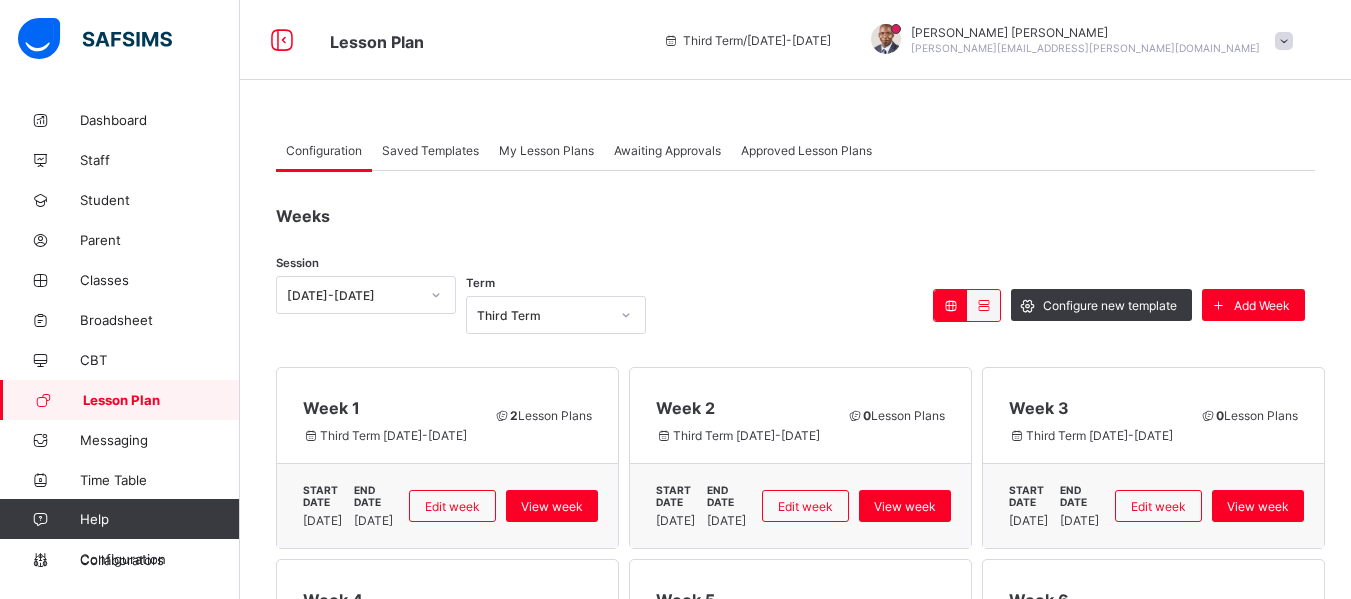 click at bounding box center (1284, 41) 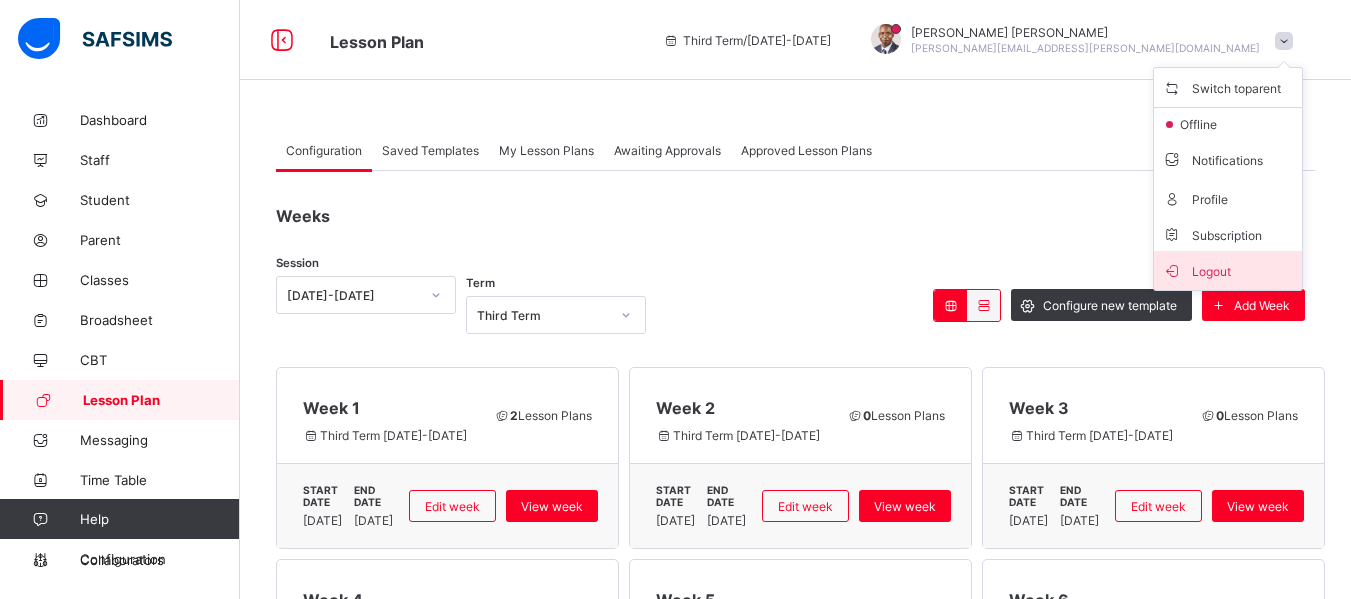 click on "Logout" at bounding box center [1228, 270] 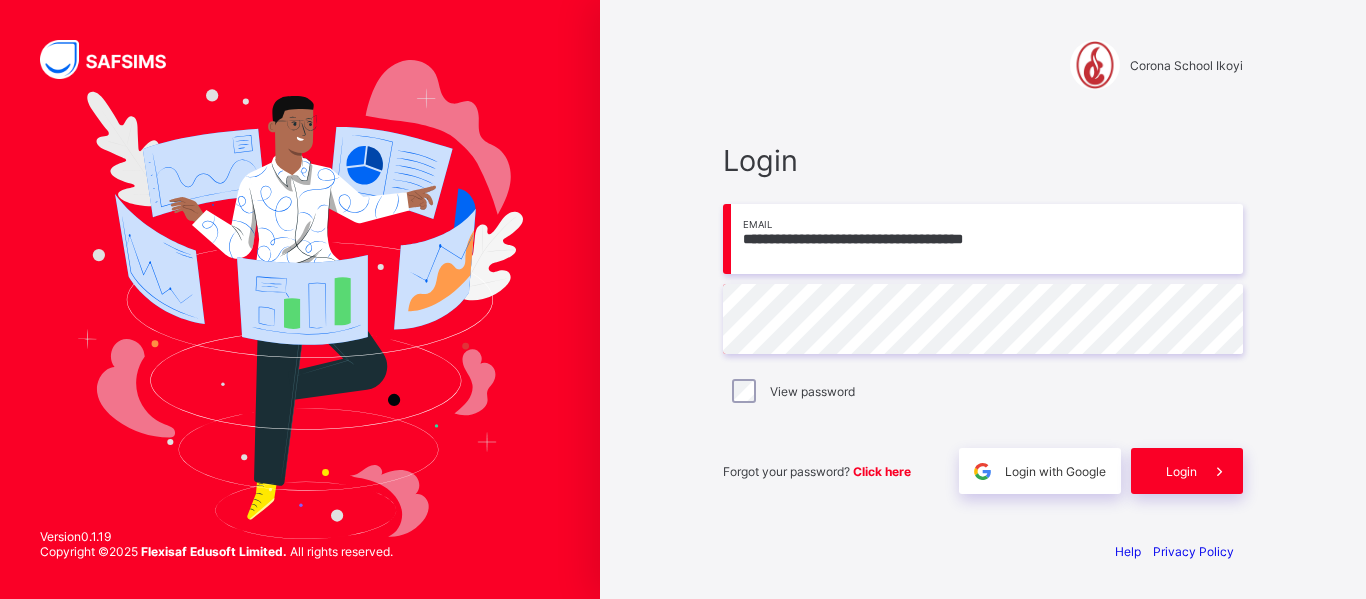 click on "**********" at bounding box center [983, 239] 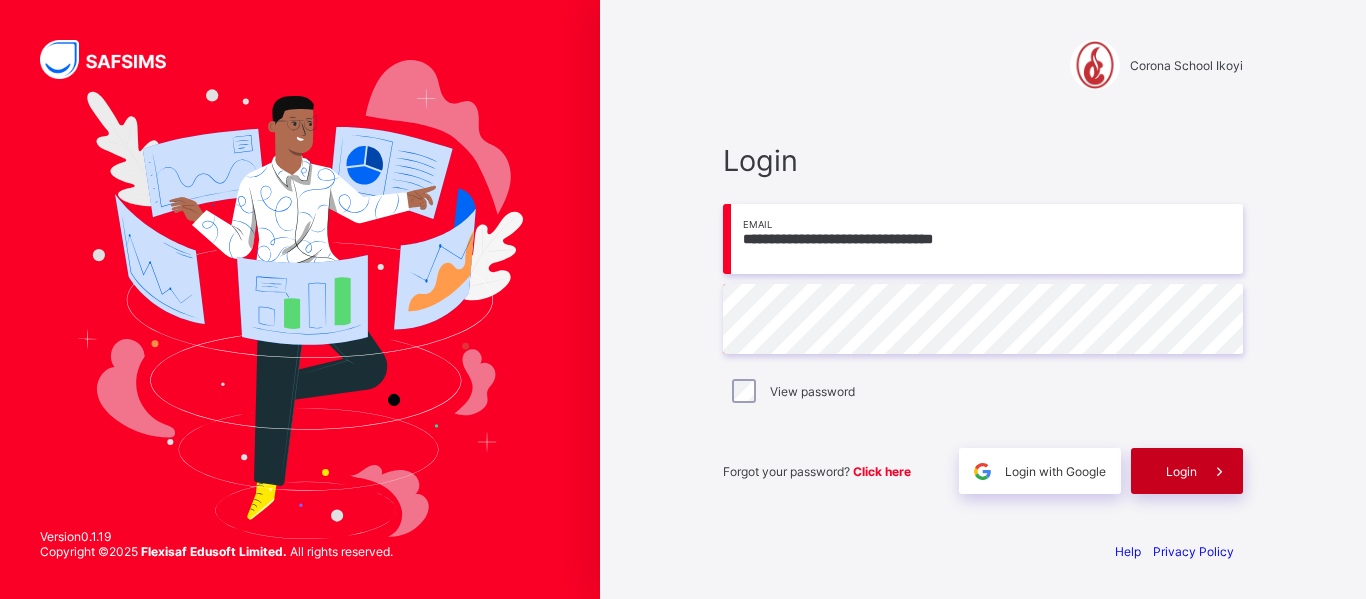 click on "Login" at bounding box center [1181, 471] 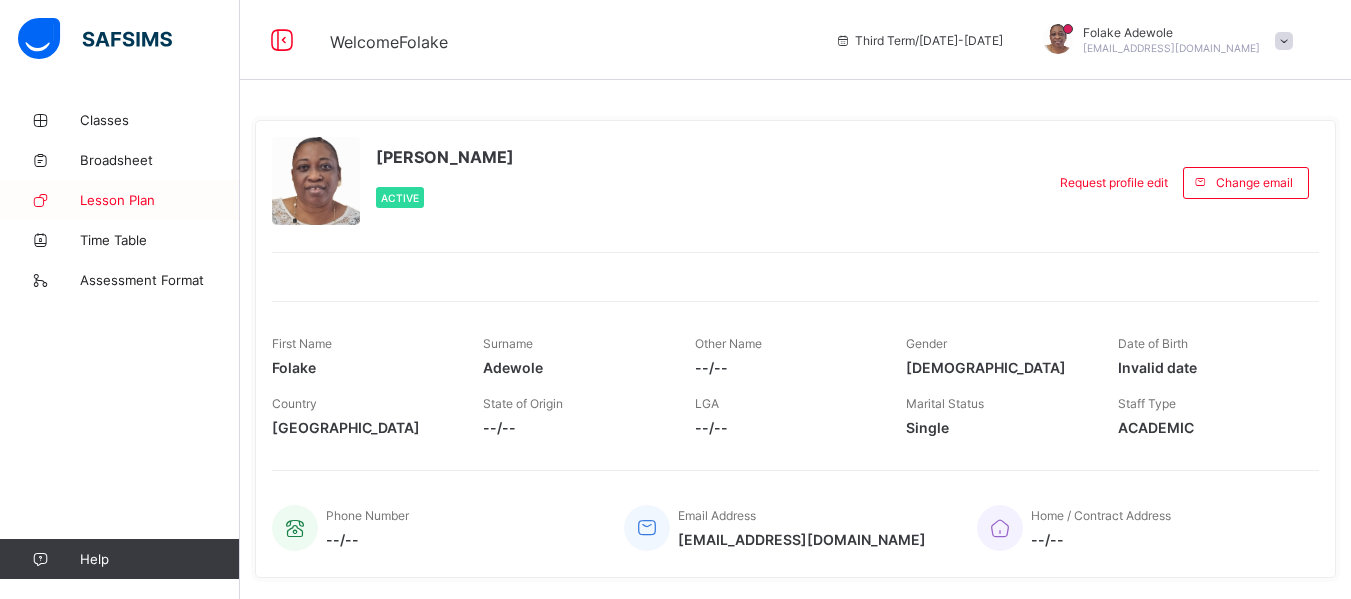 click on "Lesson Plan" at bounding box center [160, 200] 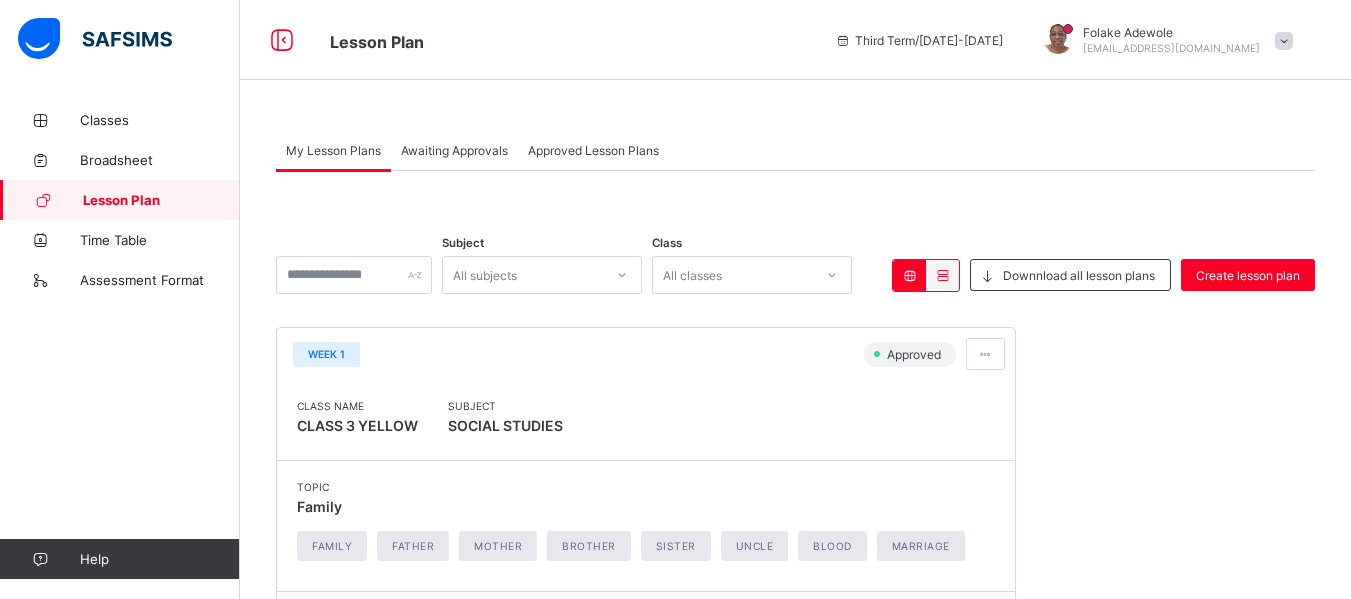 click on "Subject All subjects Class All classes   Downnload all lesson plans   Create lesson plan Week 1 Approved Class Name CLASS 3 YELLOW Subject SOCIAL STUDIES Topic Family Family Father Mother Brother Sister Uncle Blood Marriage Submitted By Folake  Adewole On   2025-07-09 Reviewer Bamituni  Aye × Delete Lesson Plan This action will delete this lesson plan from the system. Are you sure you want to proceed? Cancel Yes,  Delete 10 Rows Displaying 1 - 1 out of 1 1" at bounding box center [795, 500] 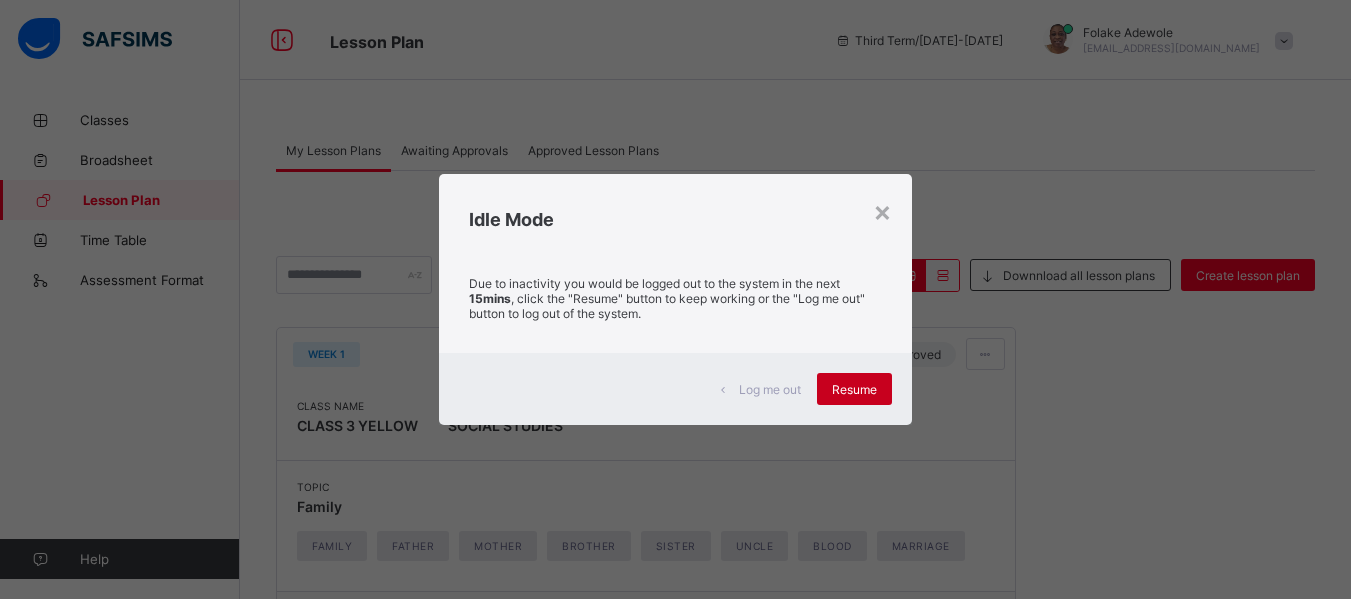 click on "Resume" at bounding box center (854, 389) 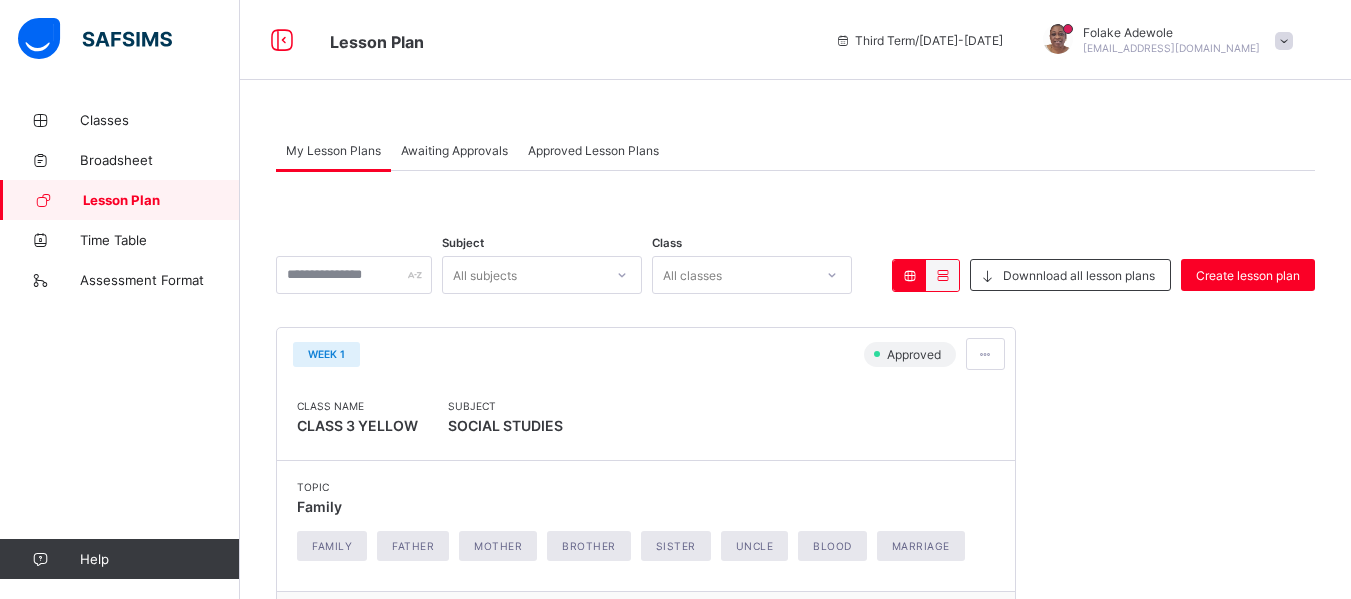 click on "Subject All subjects Class All classes   Downnload all lesson plans   Create lesson plan Week 1 Approved Class Name CLASS 3 YELLOW Subject SOCIAL STUDIES Topic Family Family Father Mother Brother Sister Uncle Blood Marriage Submitted By Folake  Adewole On   2025-07-09 Reviewer Bamituni  Aye × Delete Lesson Plan This action will delete this lesson plan from the system. Are you sure you want to proceed? Cancel Yes,  Delete 10 Rows Displaying 1 - 1 out of 1 1" at bounding box center (795, 500) 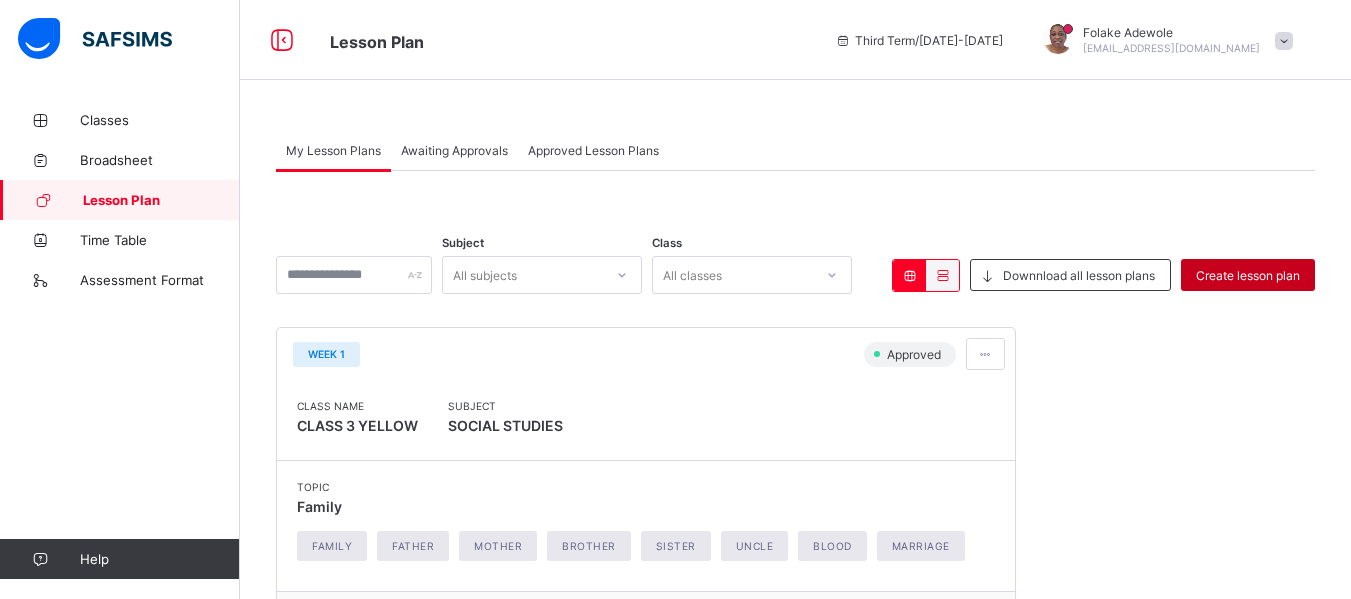 click on "Create lesson plan" at bounding box center [1248, 275] 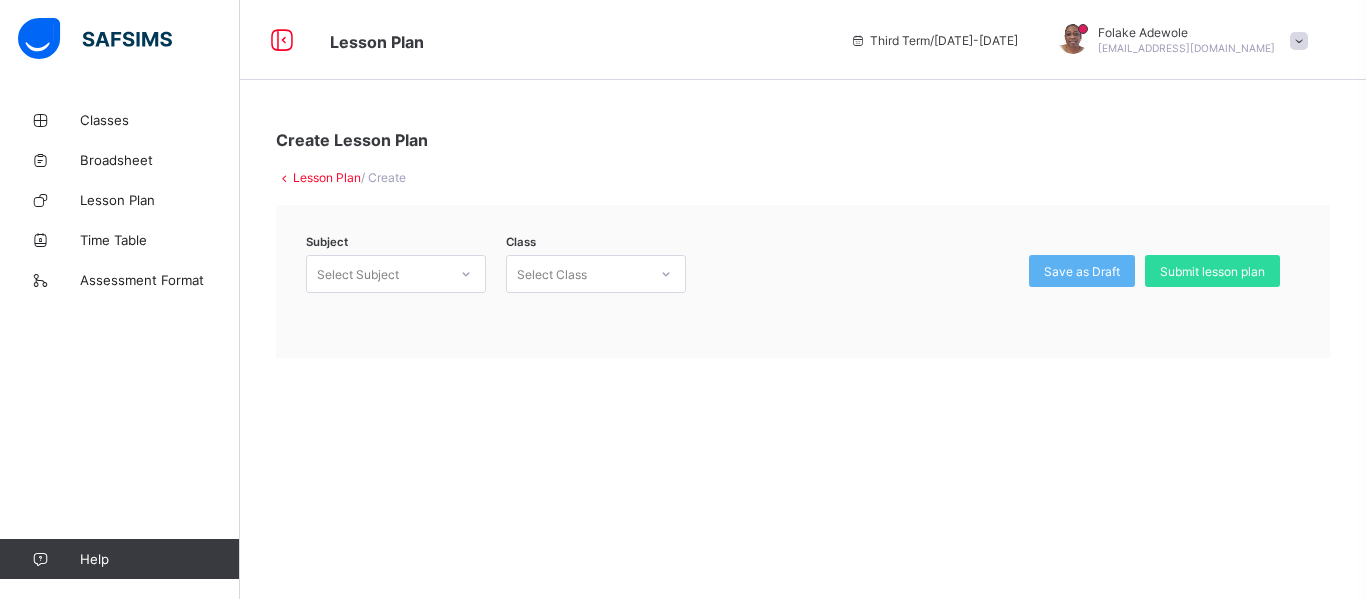click on "Lesson Plan  / Create" at bounding box center (803, 177) 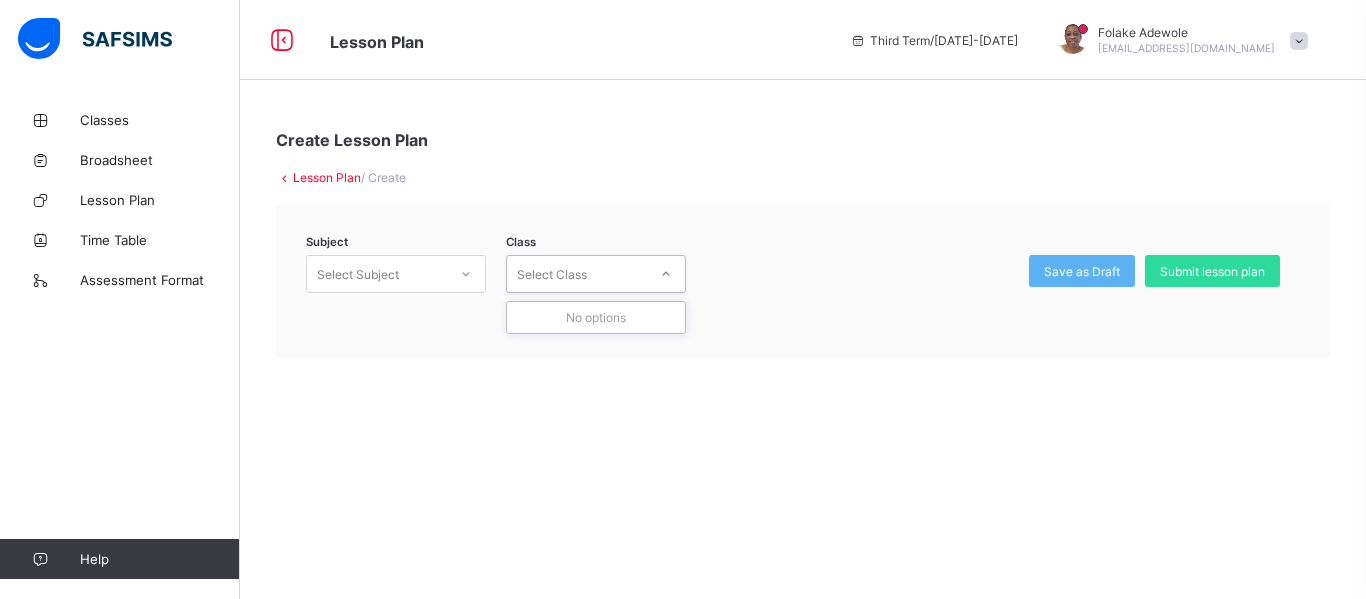 click at bounding box center (862, 286) 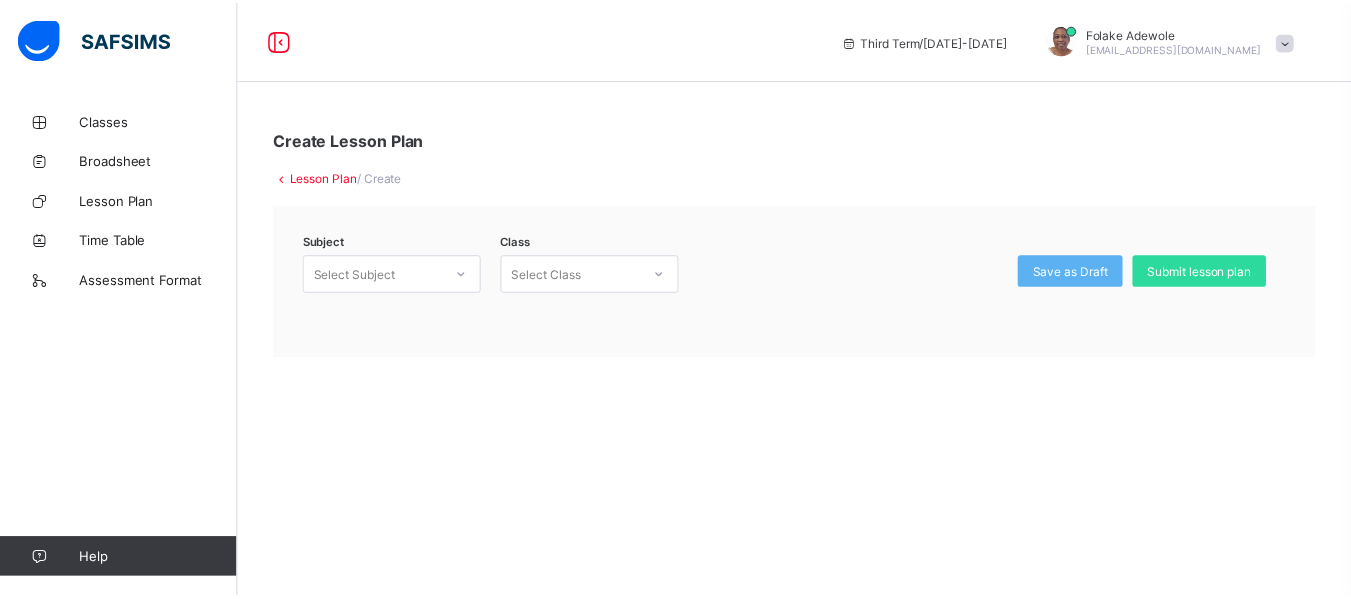 scroll, scrollTop: 0, scrollLeft: 0, axis: both 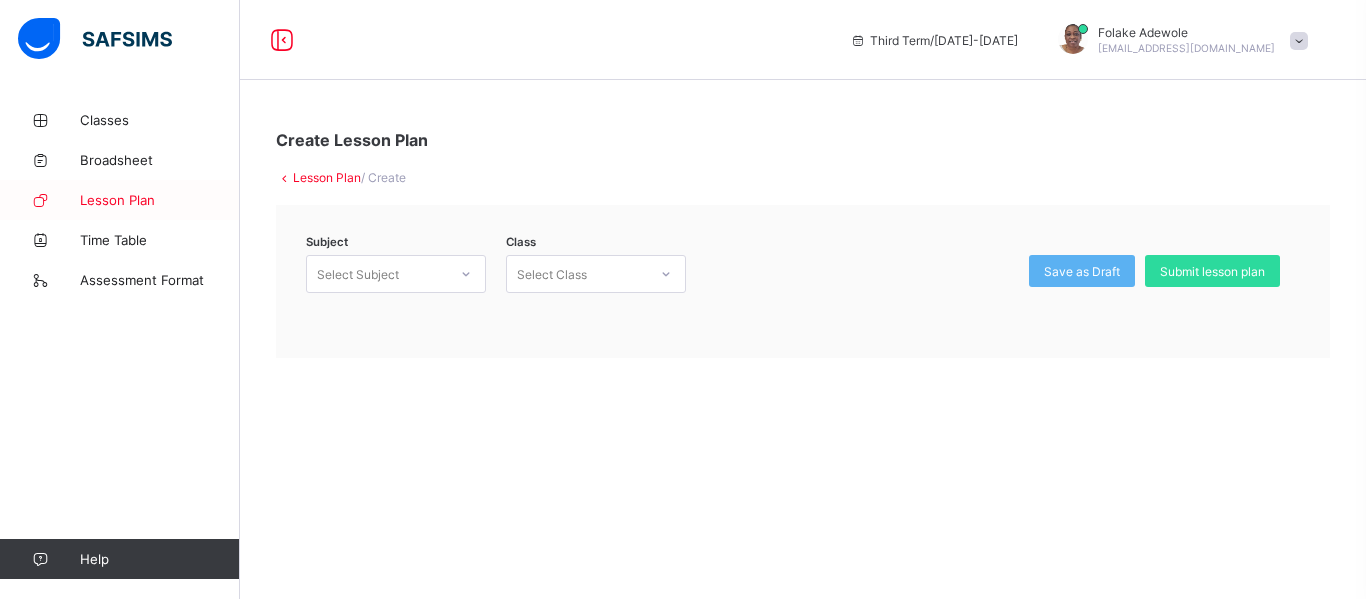 click on "Lesson Plan" at bounding box center [160, 200] 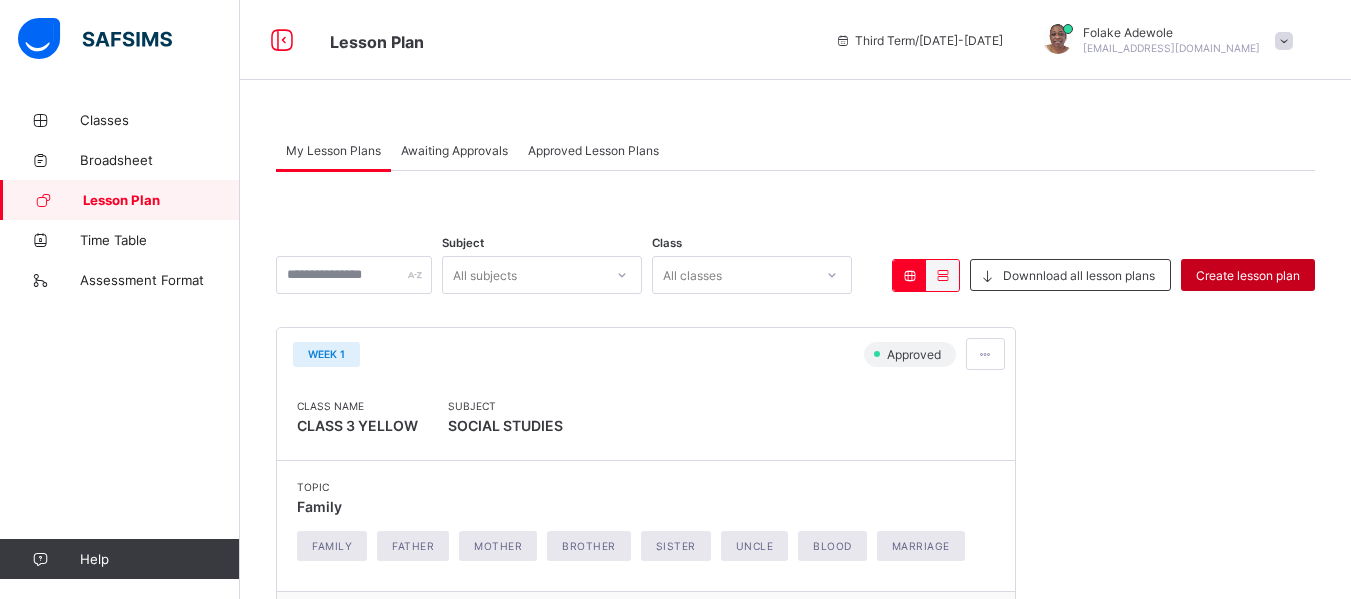 click on "Create lesson plan" at bounding box center (1248, 275) 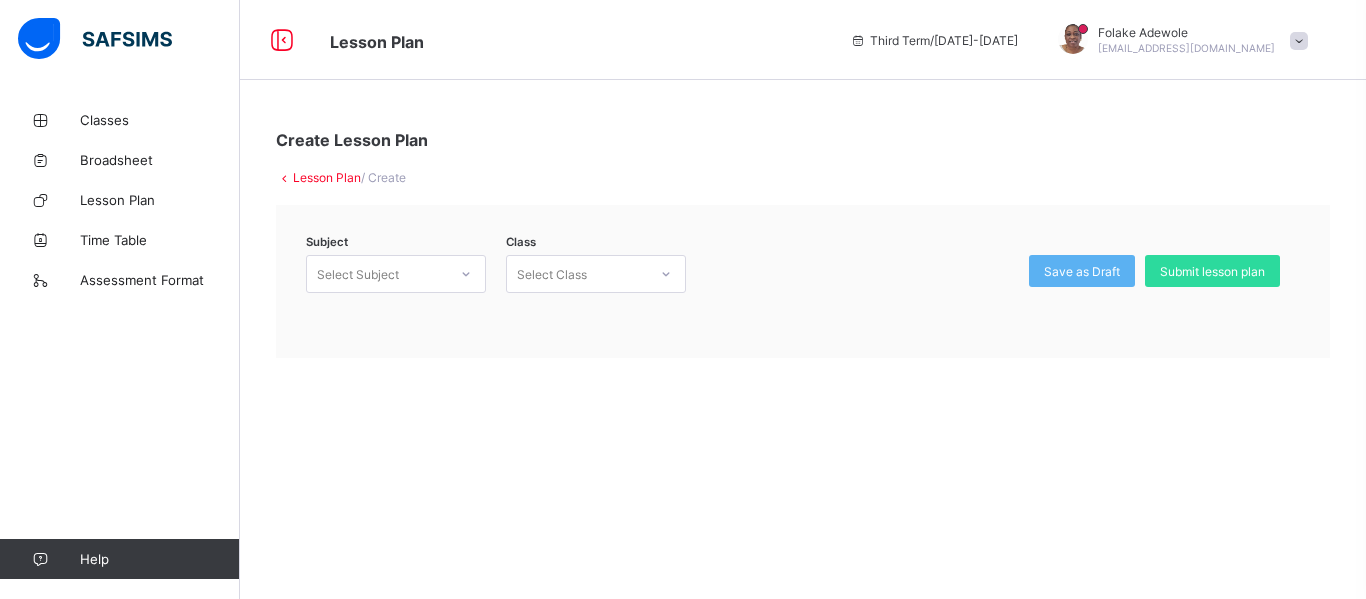 click at bounding box center [666, 274] 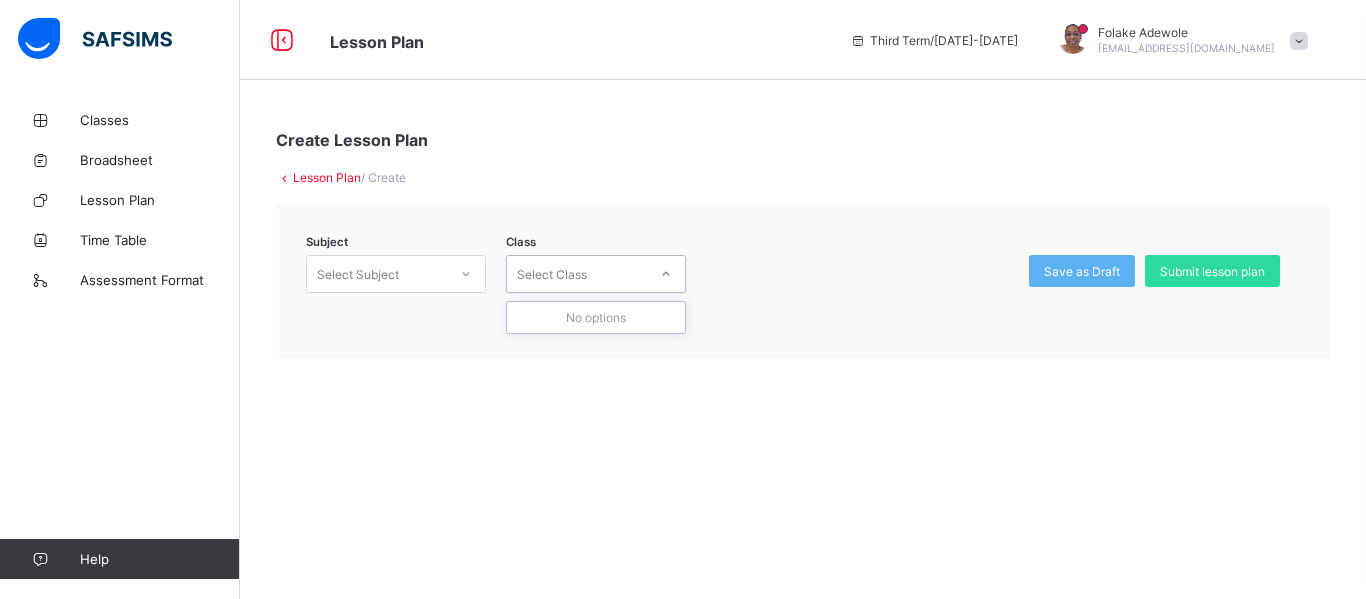 click on "Select Subject" at bounding box center (377, 274) 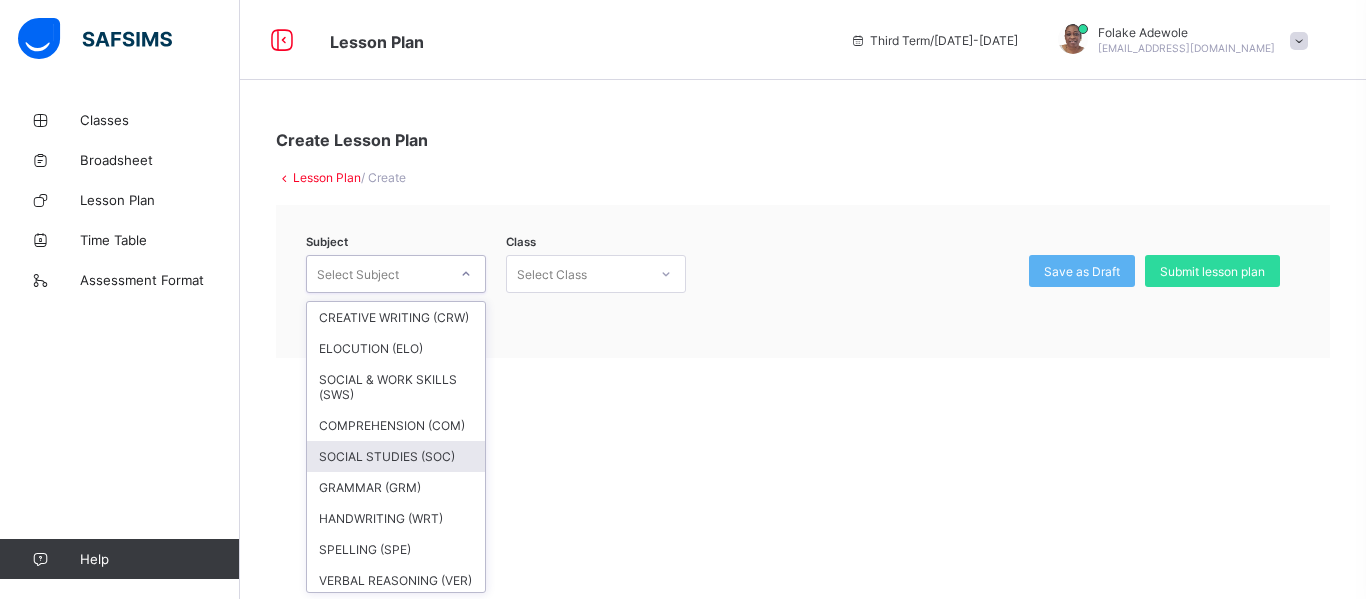 click on "SOCIAL STUDIES (SOC)" at bounding box center (396, 456) 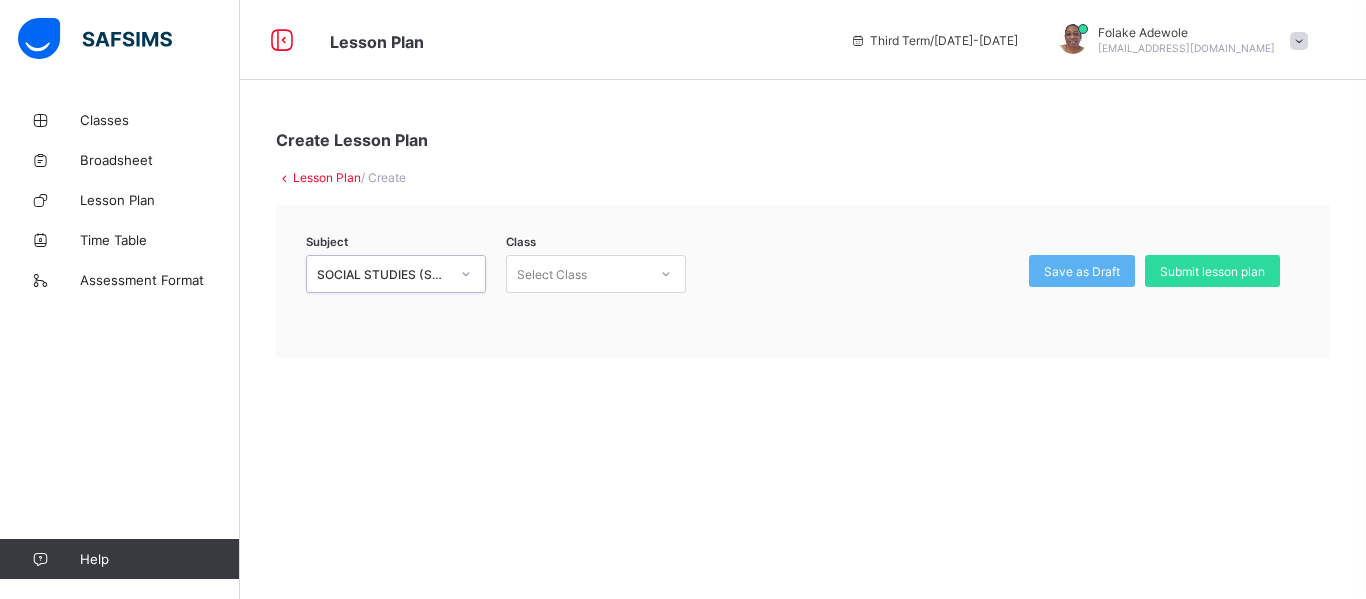 click on "Select Class" at bounding box center (577, 274) 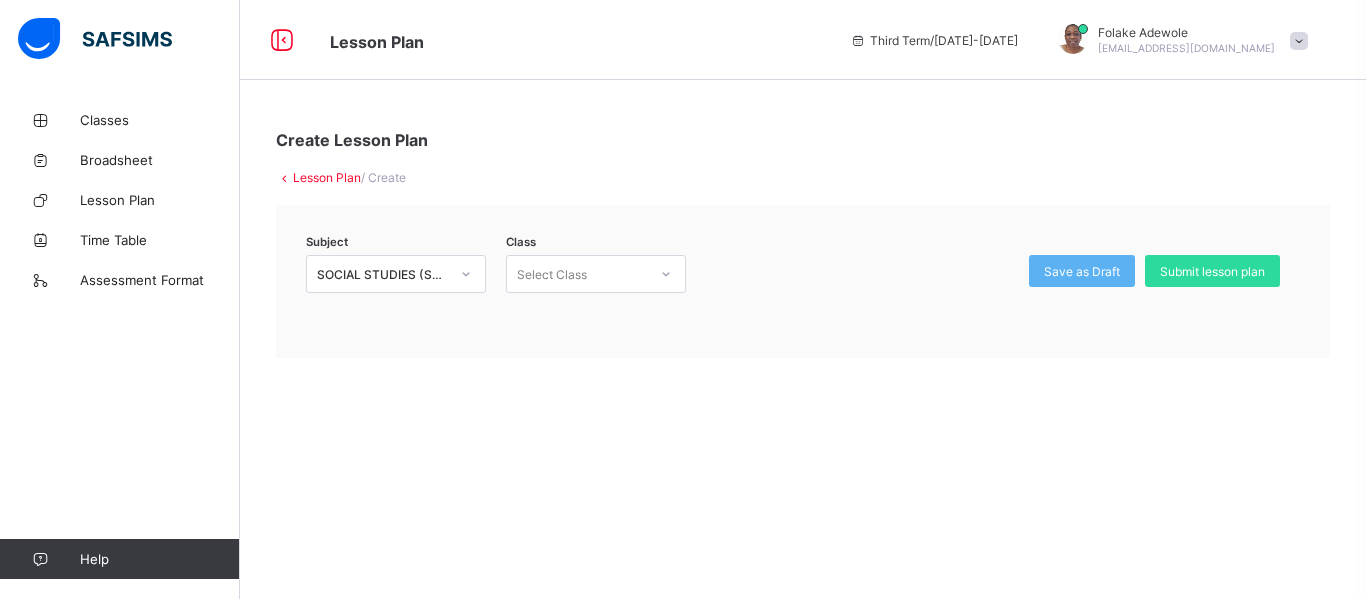 click on "Create Lesson Plan Lesson Plan  / Create Subject SOCIAL STUDIES (SOC) Class Select Class Save as Draft Submit lesson plan" at bounding box center (803, 244) 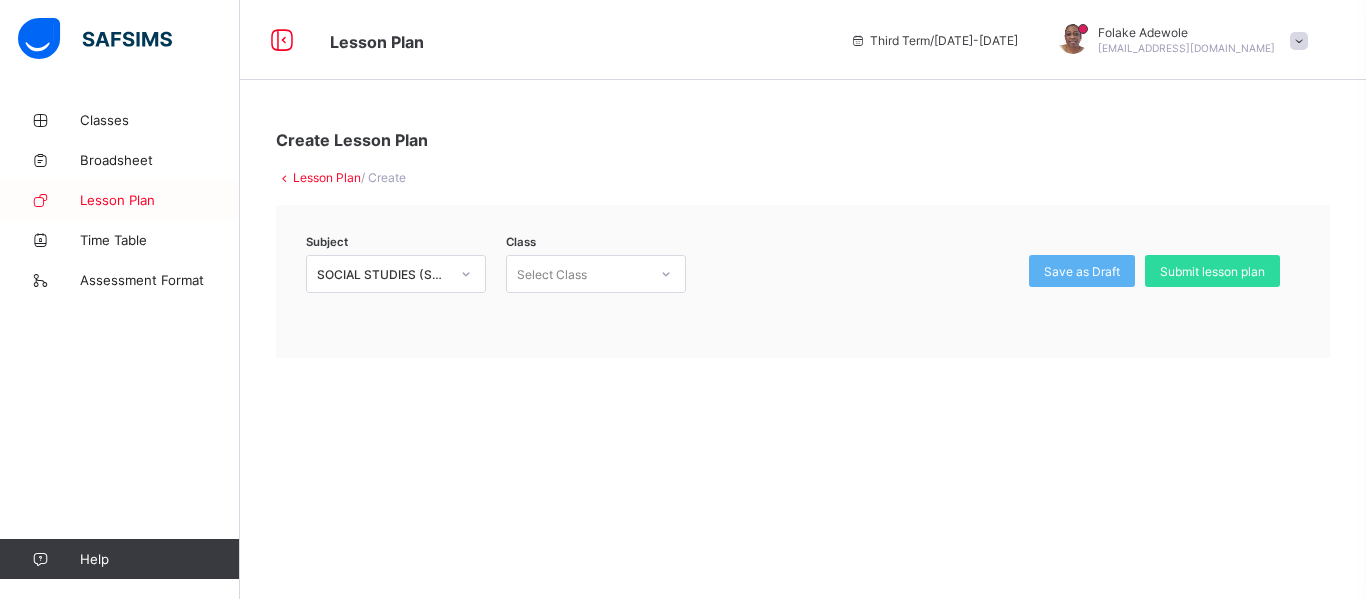 click on "Lesson Plan" at bounding box center [160, 200] 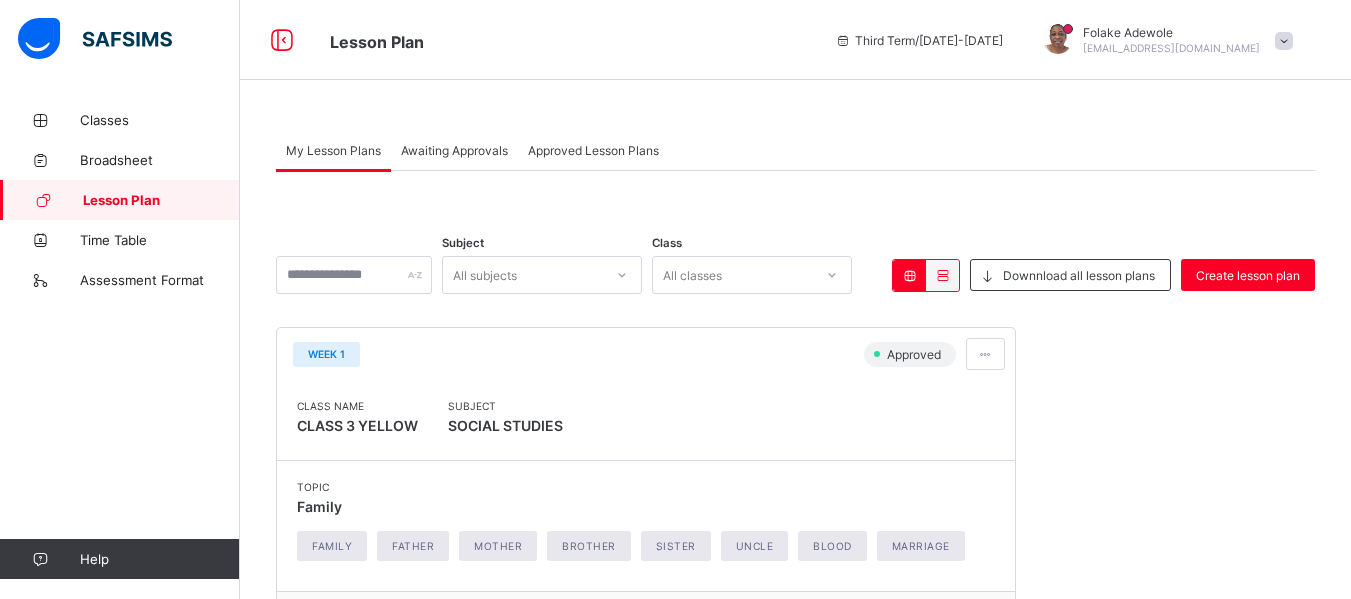 click on "My Lesson Plans" at bounding box center (333, 150) 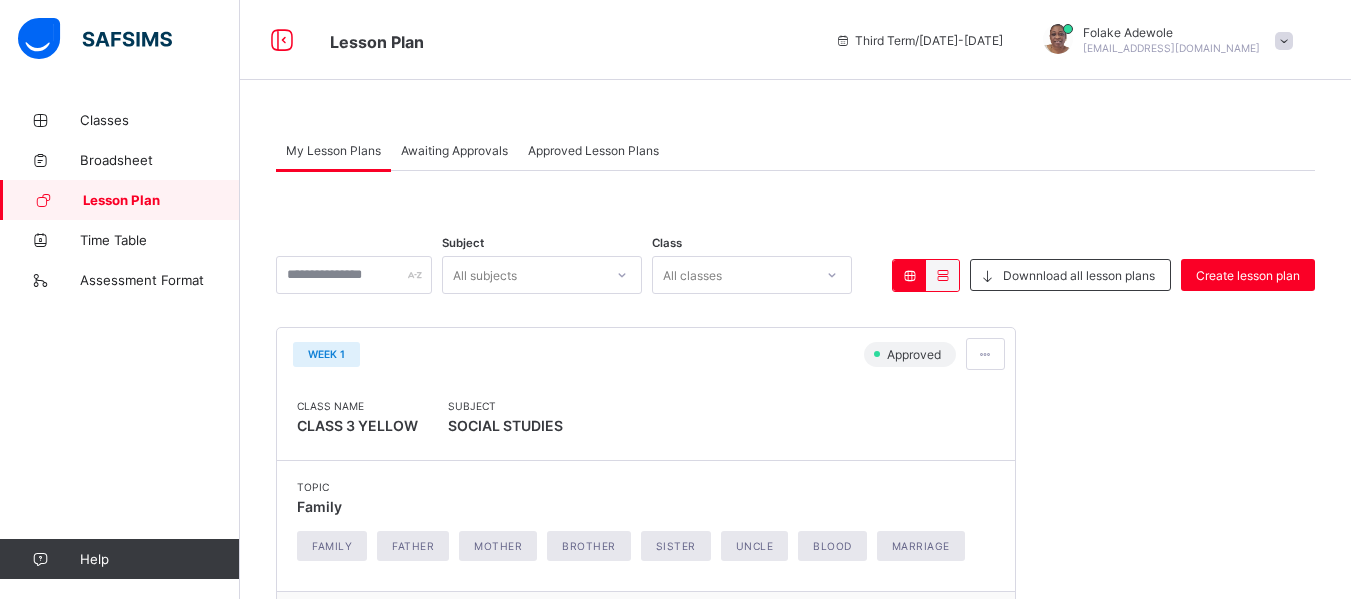 click on "Awaiting Approvals" at bounding box center (454, 150) 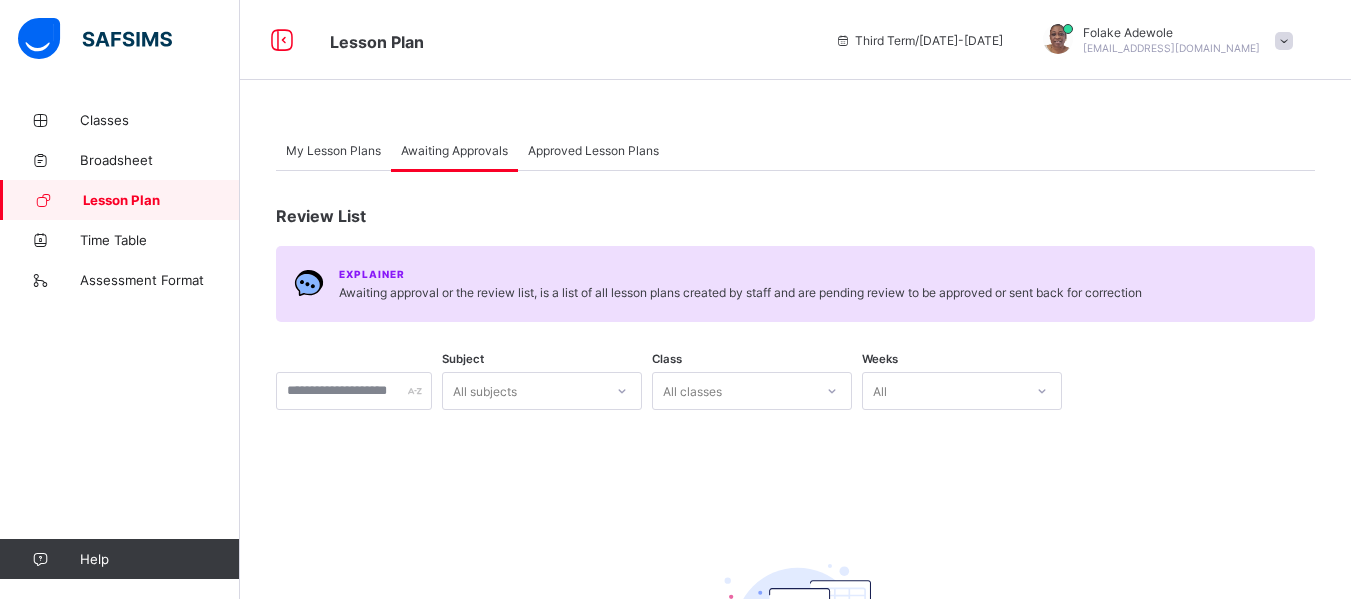 click on "Approved Lesson Plans" at bounding box center [593, 150] 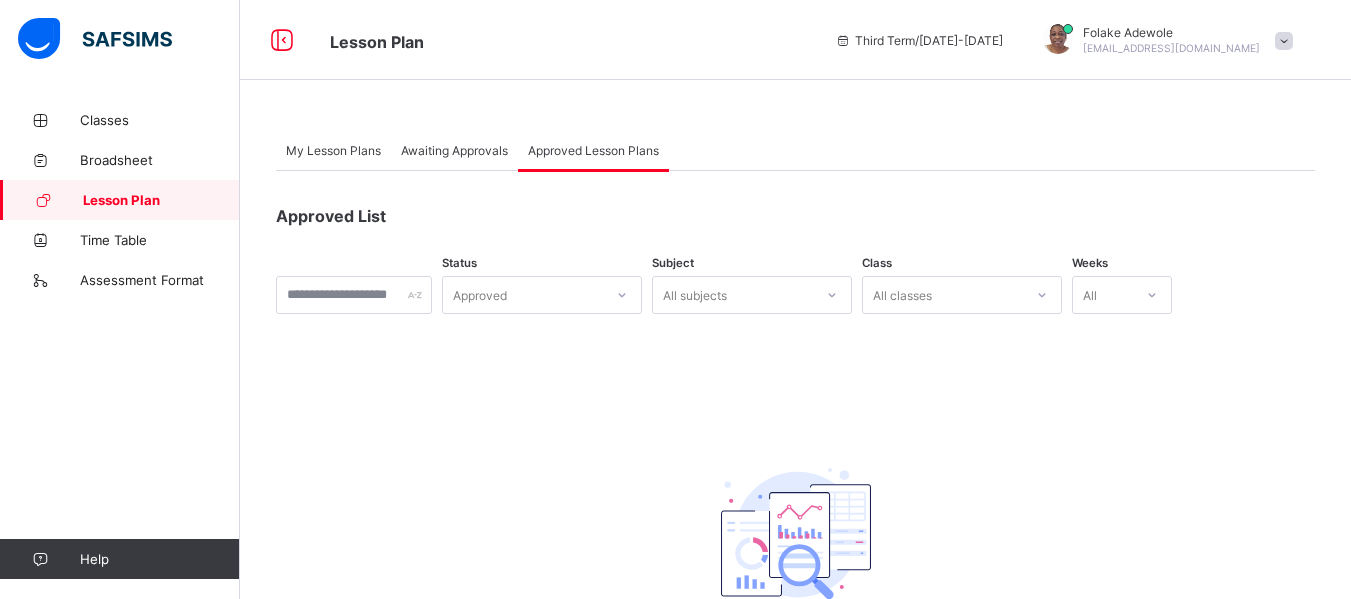 click on "All classes" at bounding box center [902, 295] 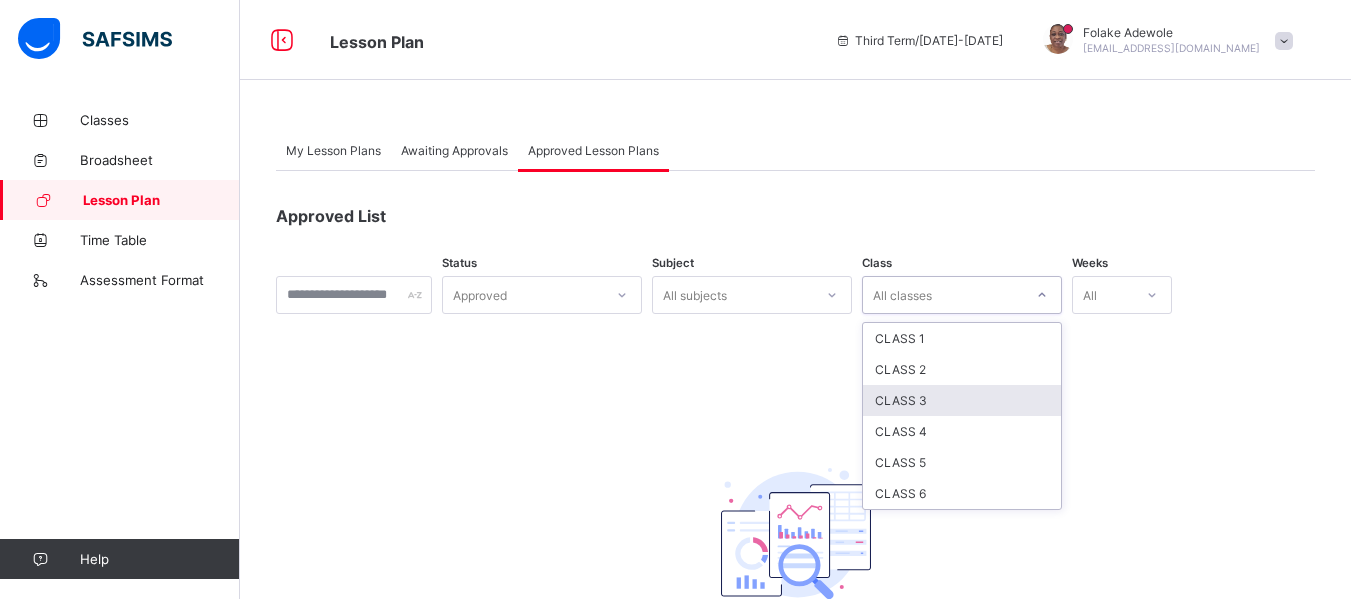 click on "CLASS 3" at bounding box center [962, 400] 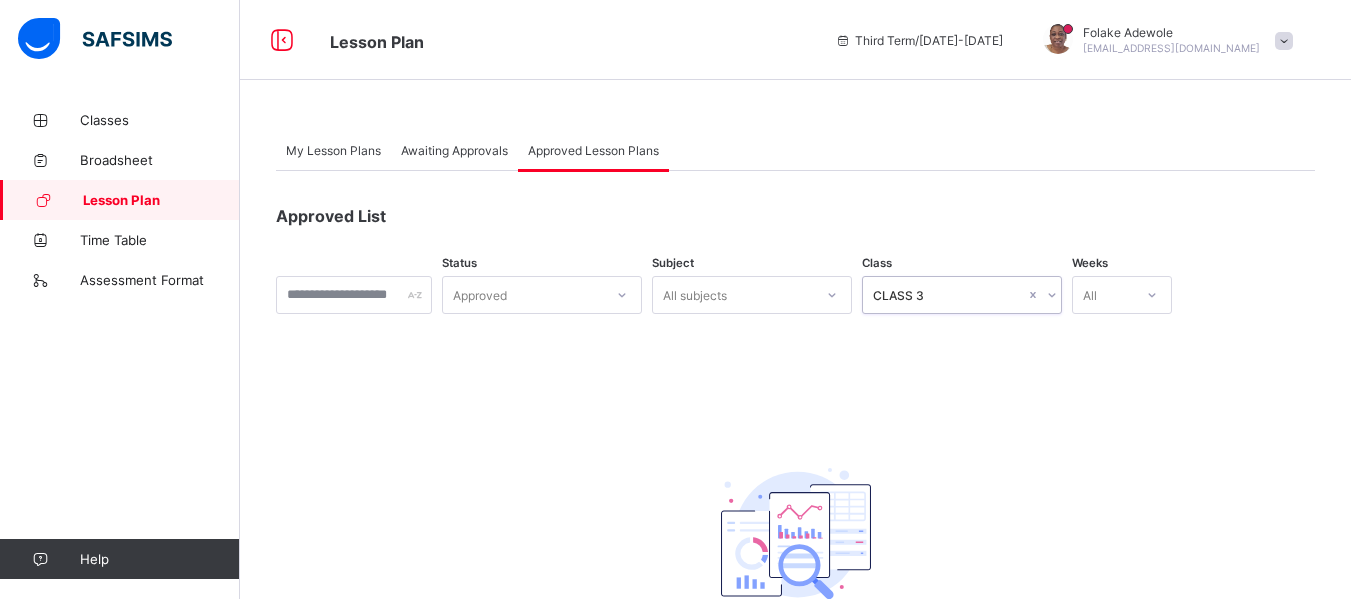 click on "My Lesson Plans" at bounding box center [333, 150] 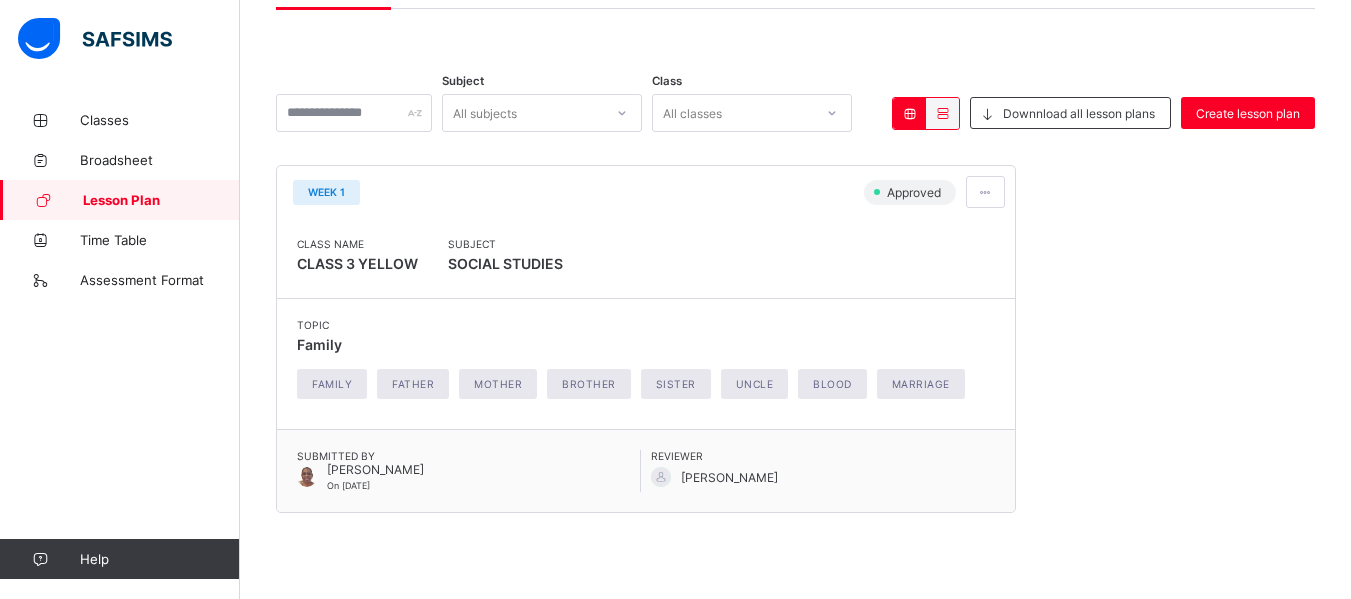 scroll, scrollTop: 171, scrollLeft: 0, axis: vertical 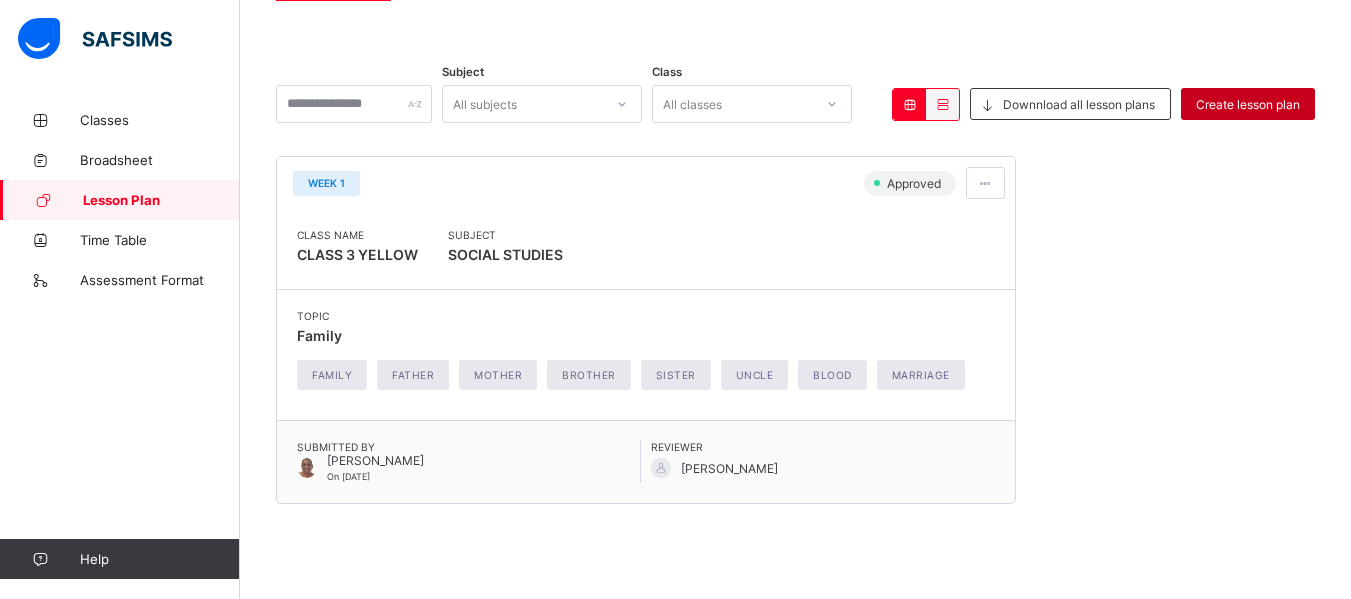click on "Create lesson plan" at bounding box center (1248, 104) 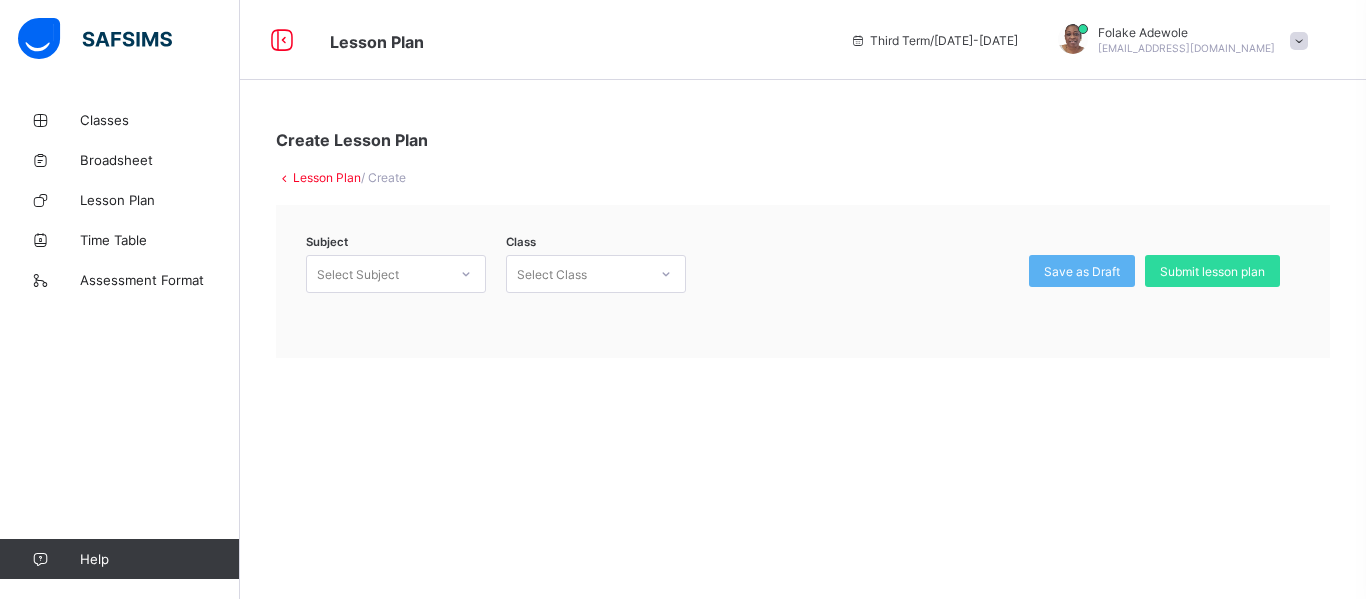 click 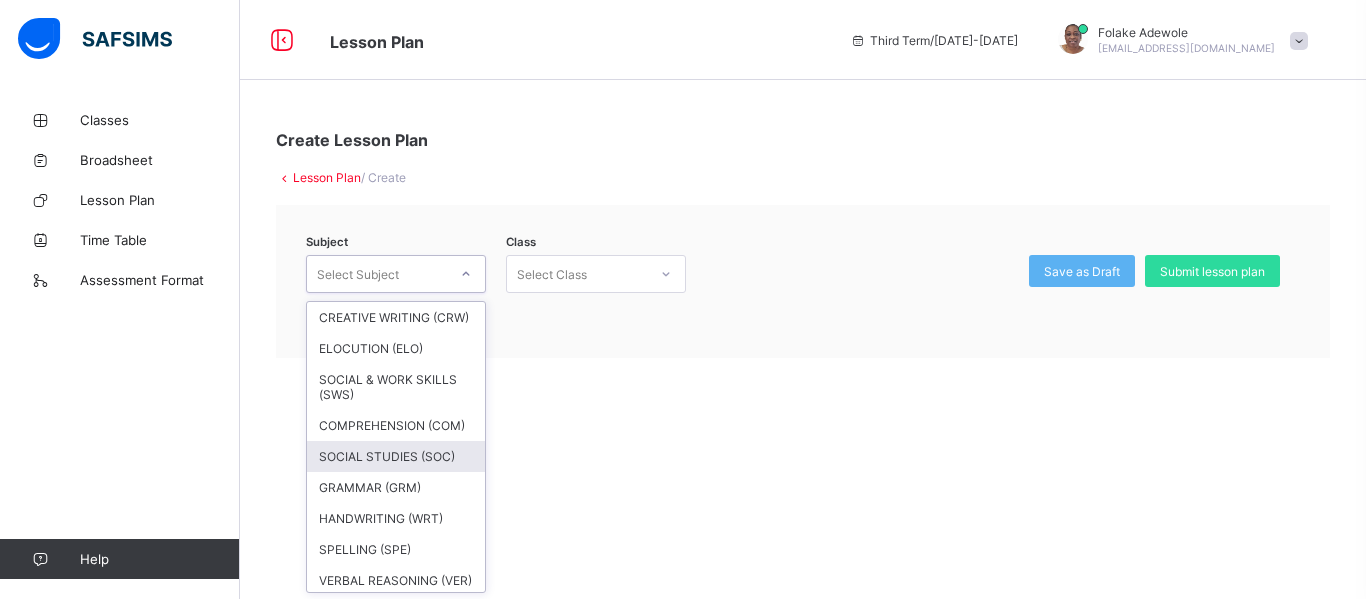 click on "SOCIAL STUDIES (SOC)" at bounding box center (396, 456) 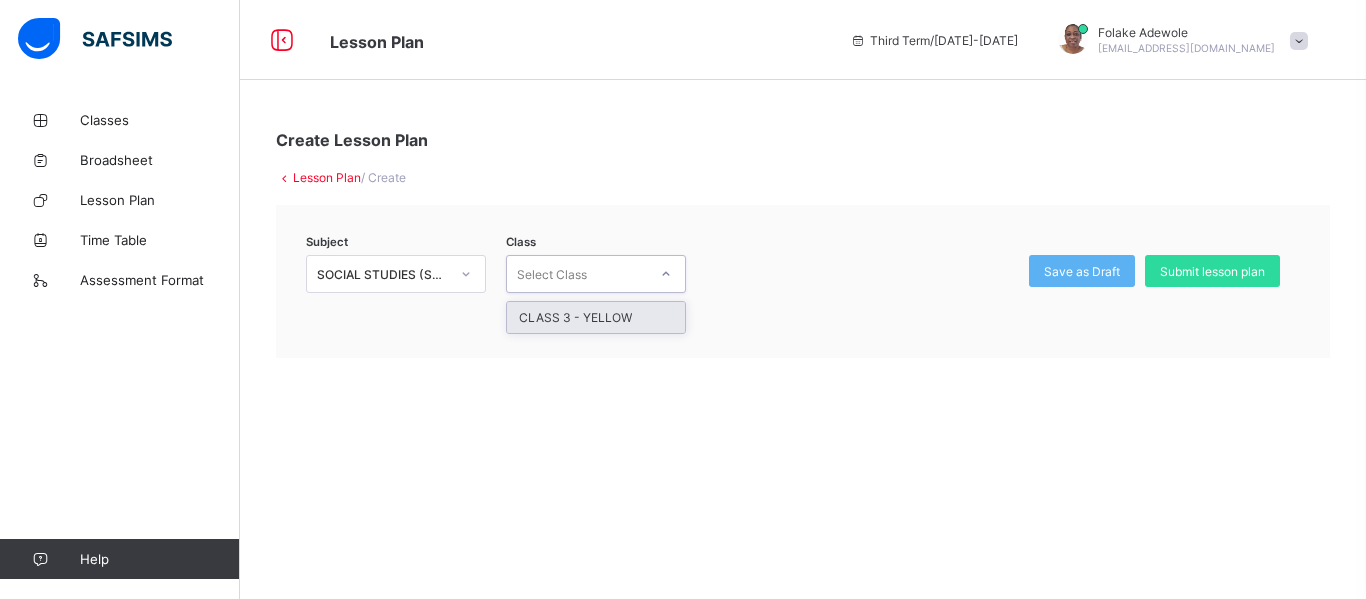 click 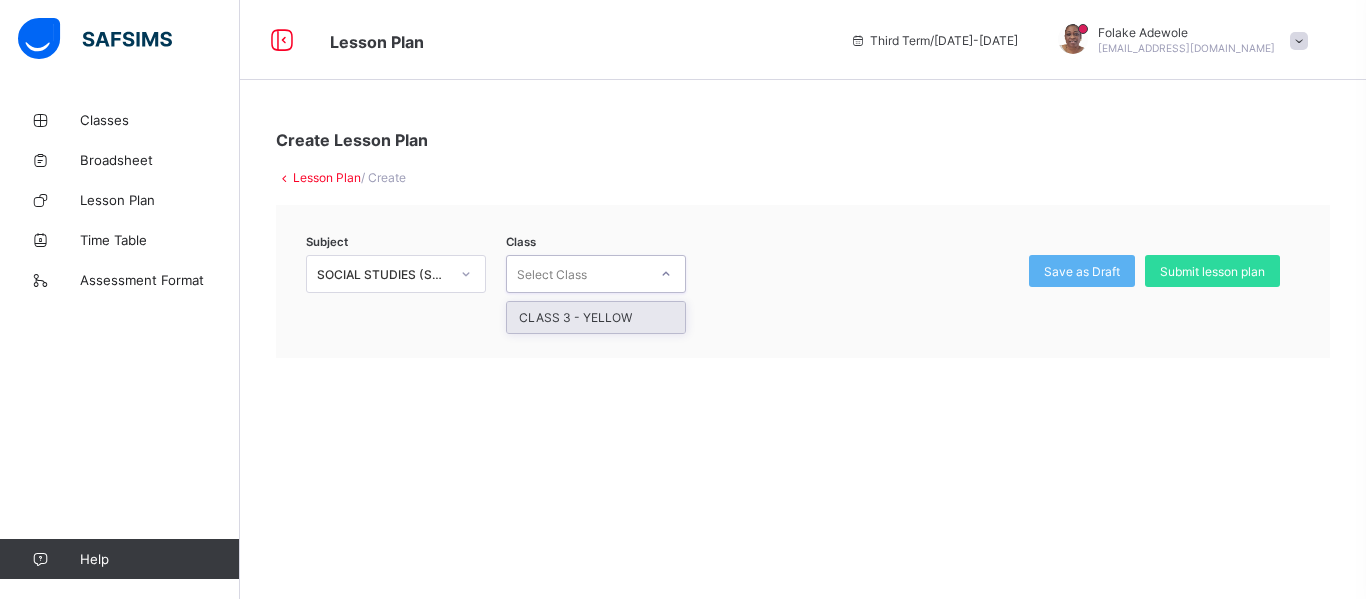 click on "CLASS 3 - YELLOW" at bounding box center [596, 317] 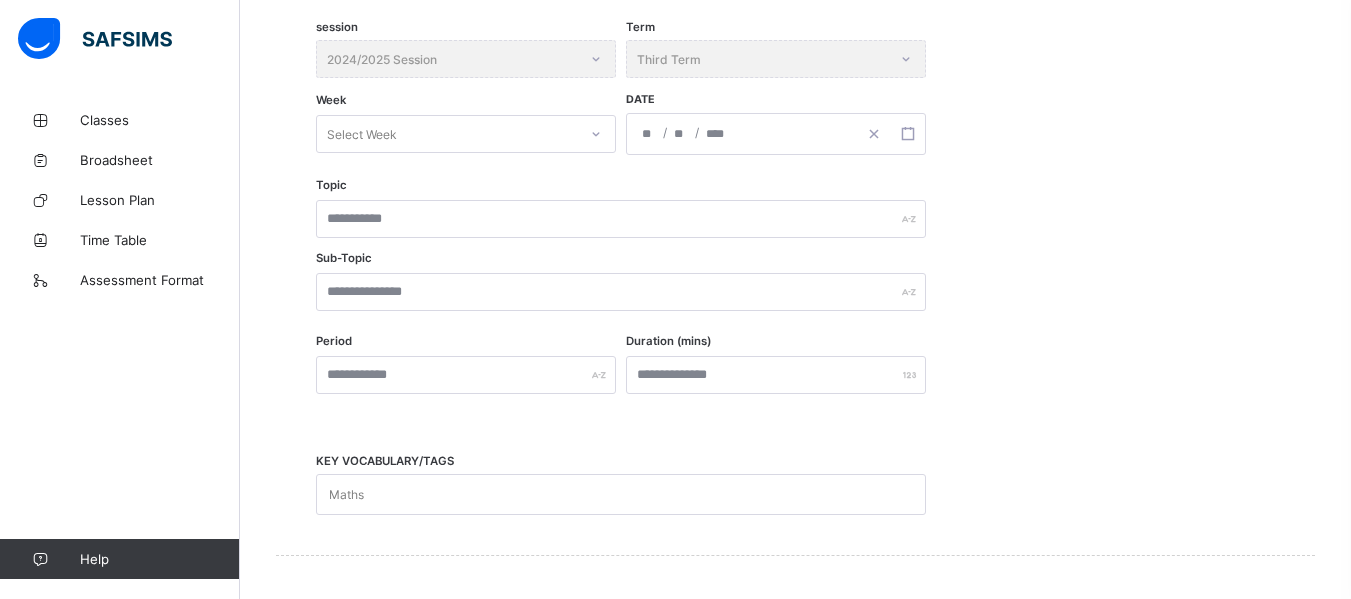 scroll, scrollTop: 412, scrollLeft: 0, axis: vertical 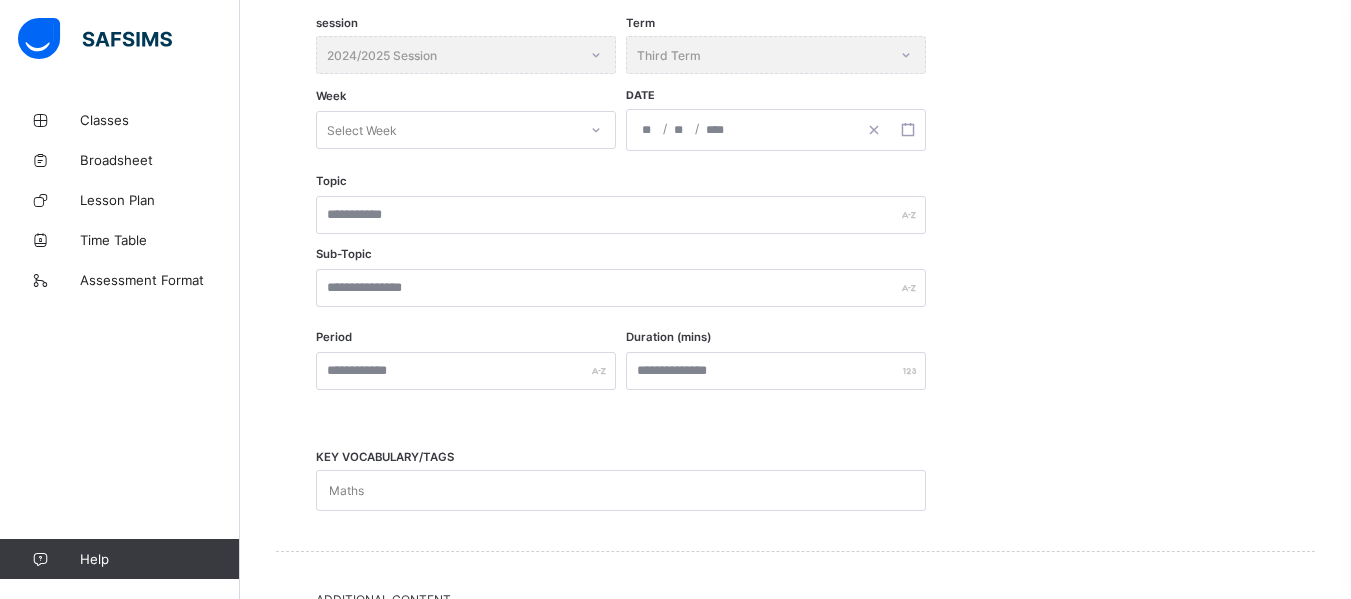 click at bounding box center (596, 130) 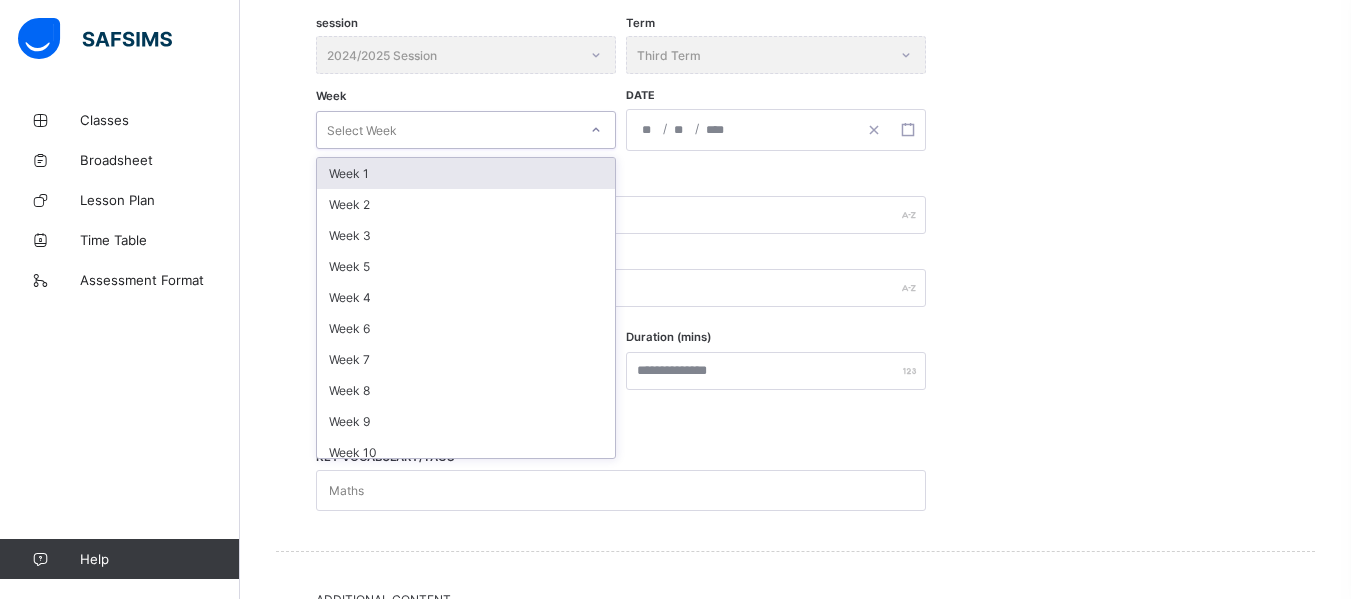 click on "Week 1" at bounding box center [466, 173] 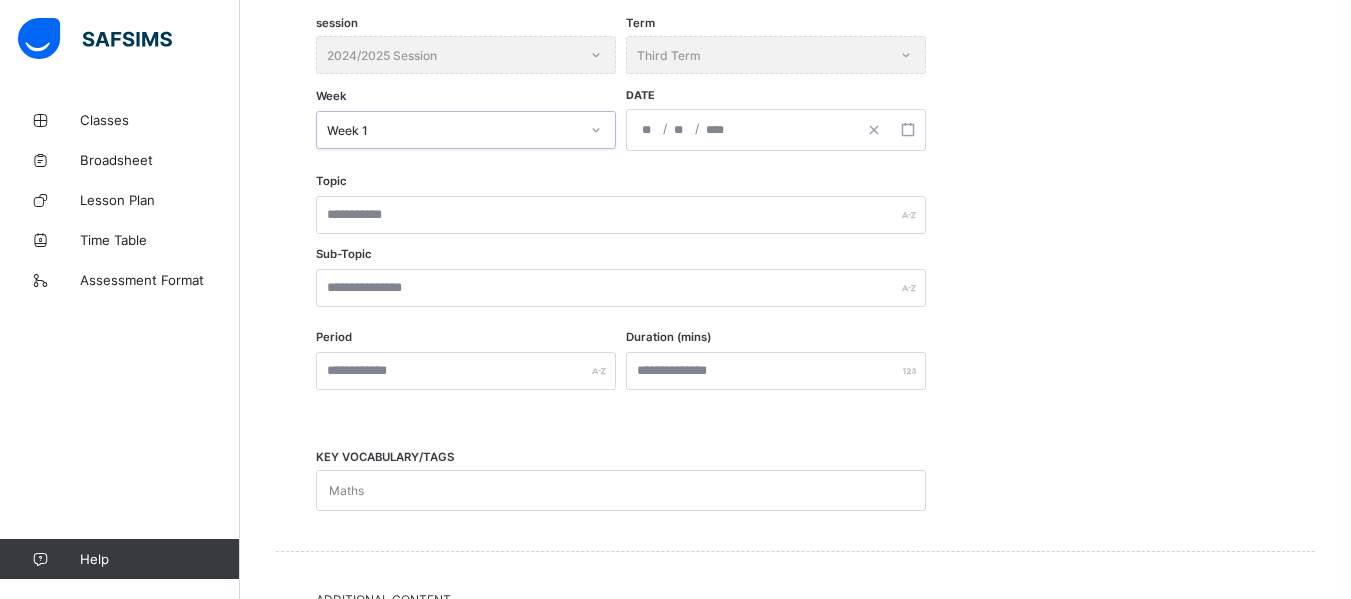 click on "/ /" at bounding box center [776, 130] 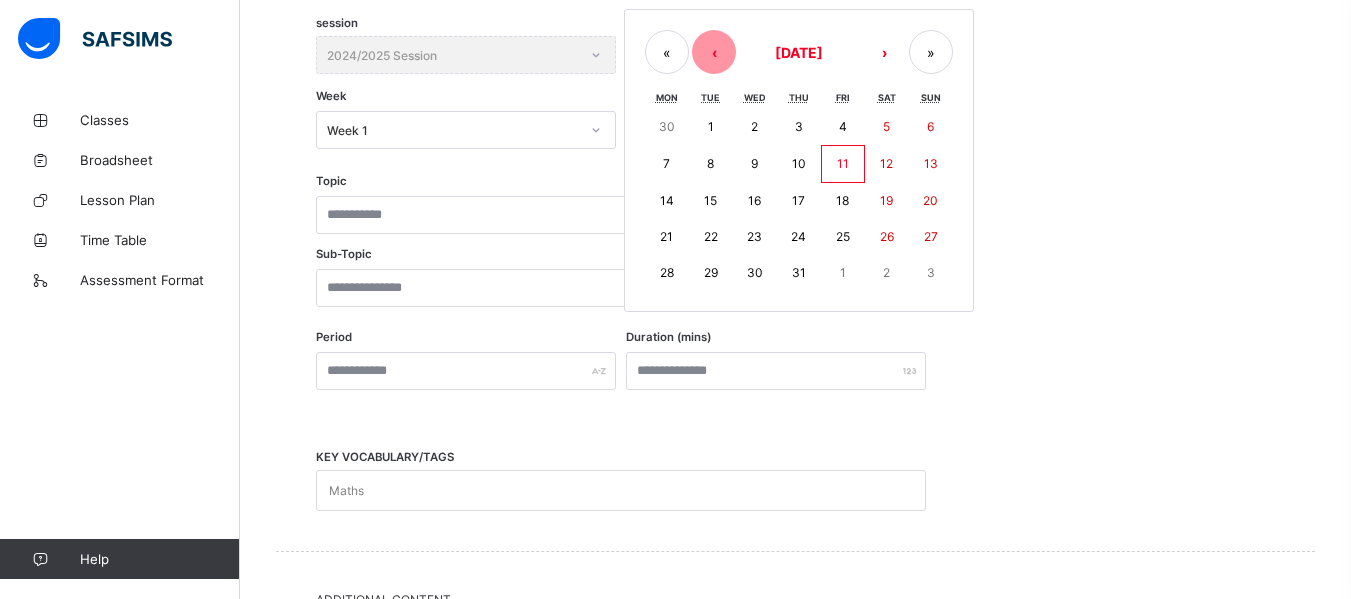 click on "‹" at bounding box center [714, 52] 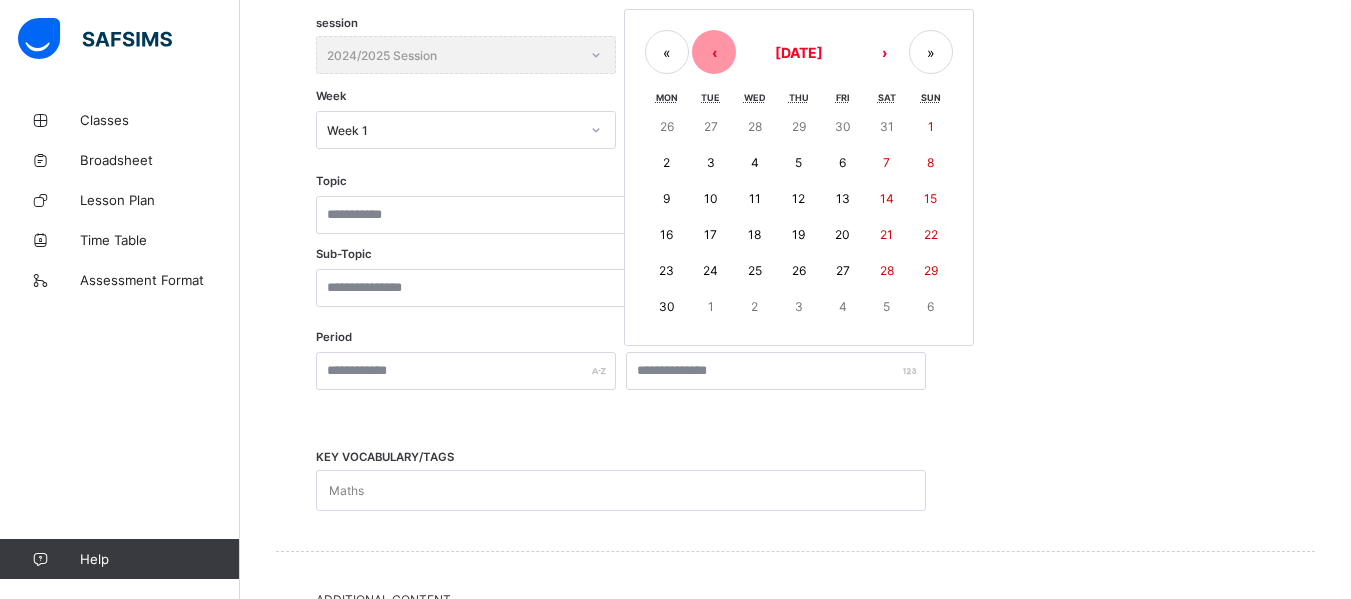click on "‹" at bounding box center (714, 52) 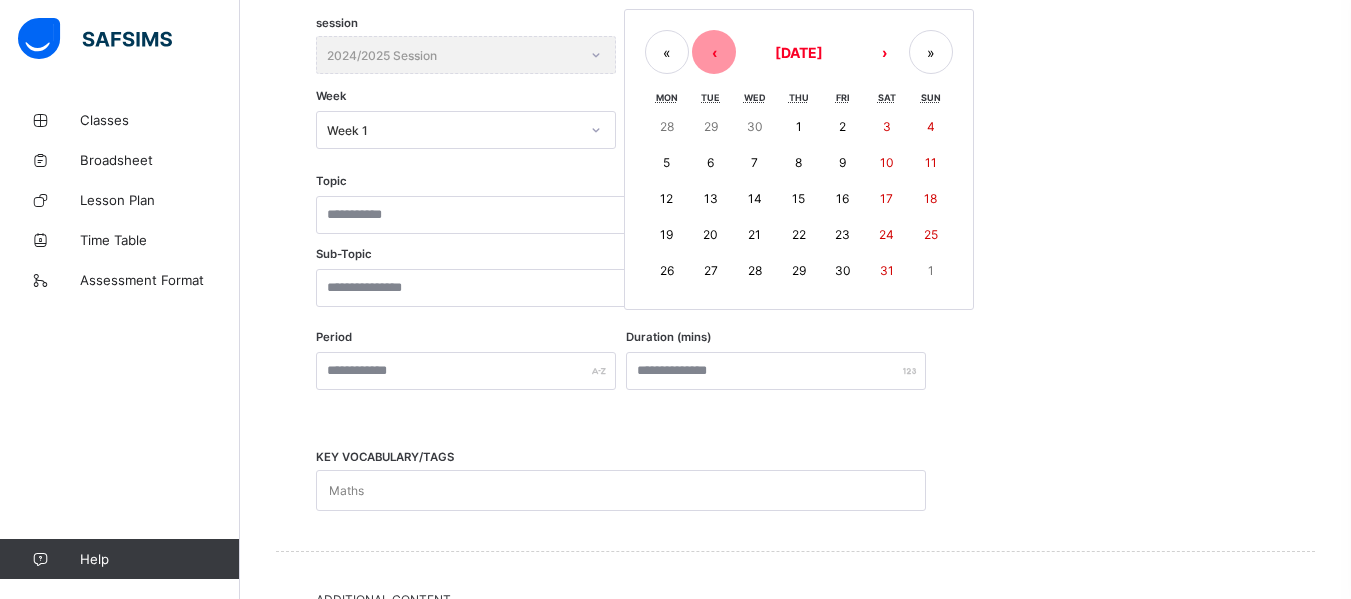 click on "‹" at bounding box center (714, 52) 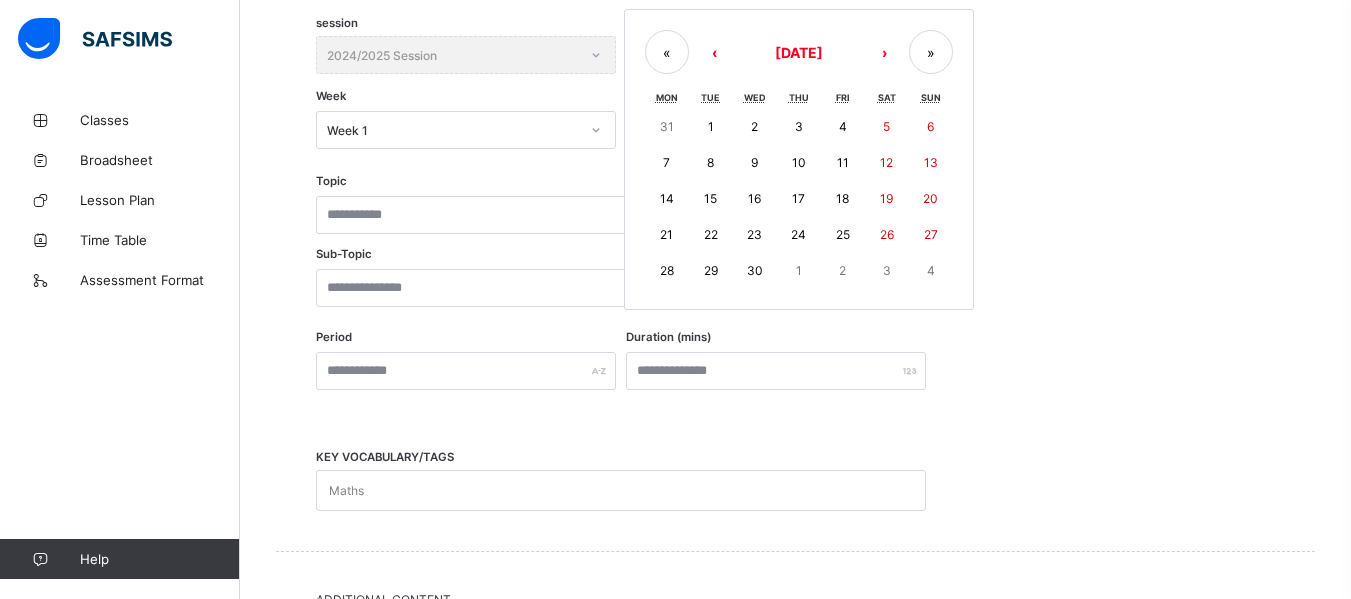click on "28" at bounding box center [667, 270] 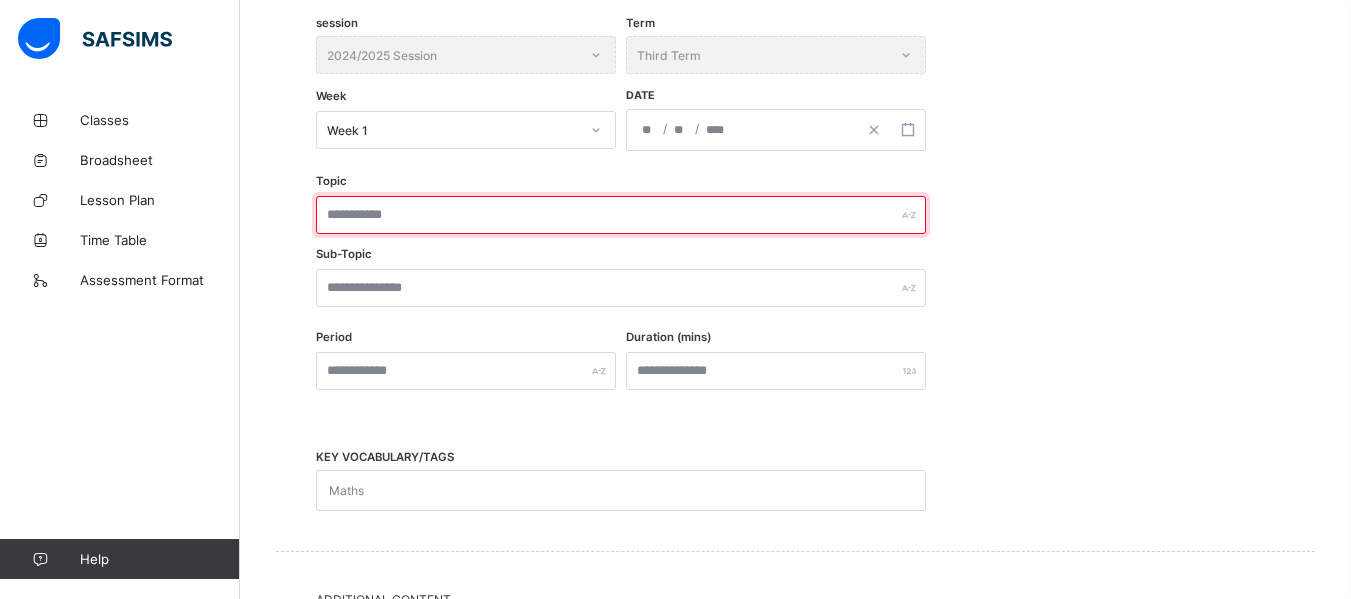 click at bounding box center [621, 215] 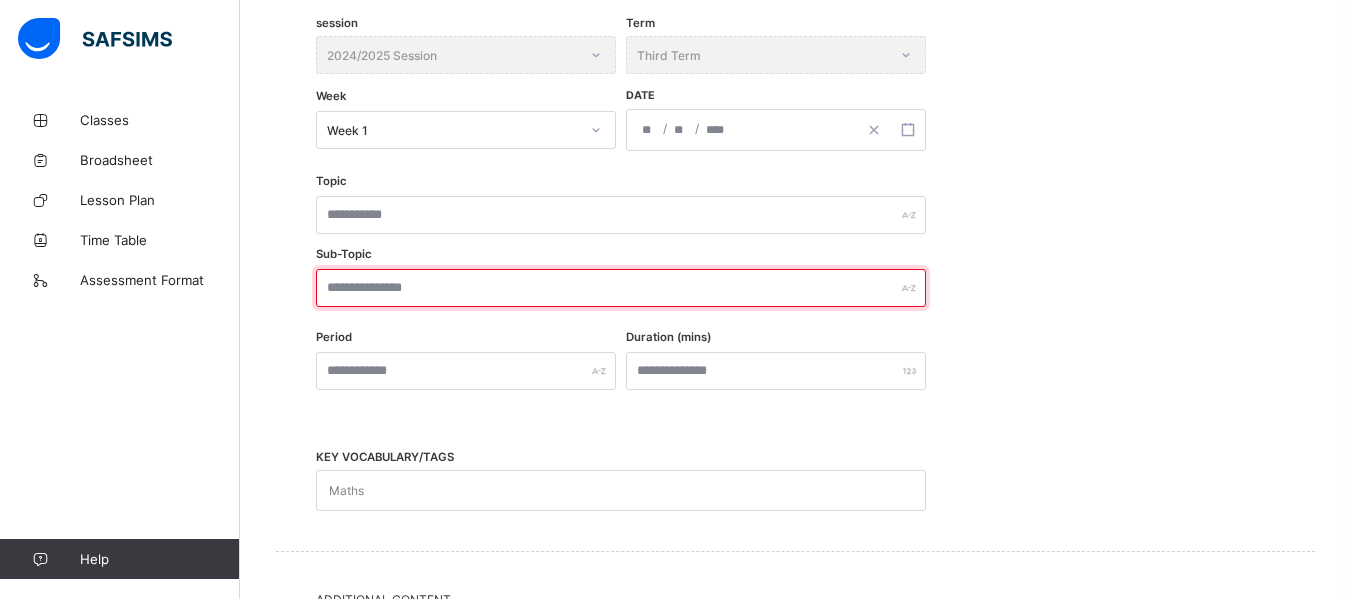 click at bounding box center (621, 288) 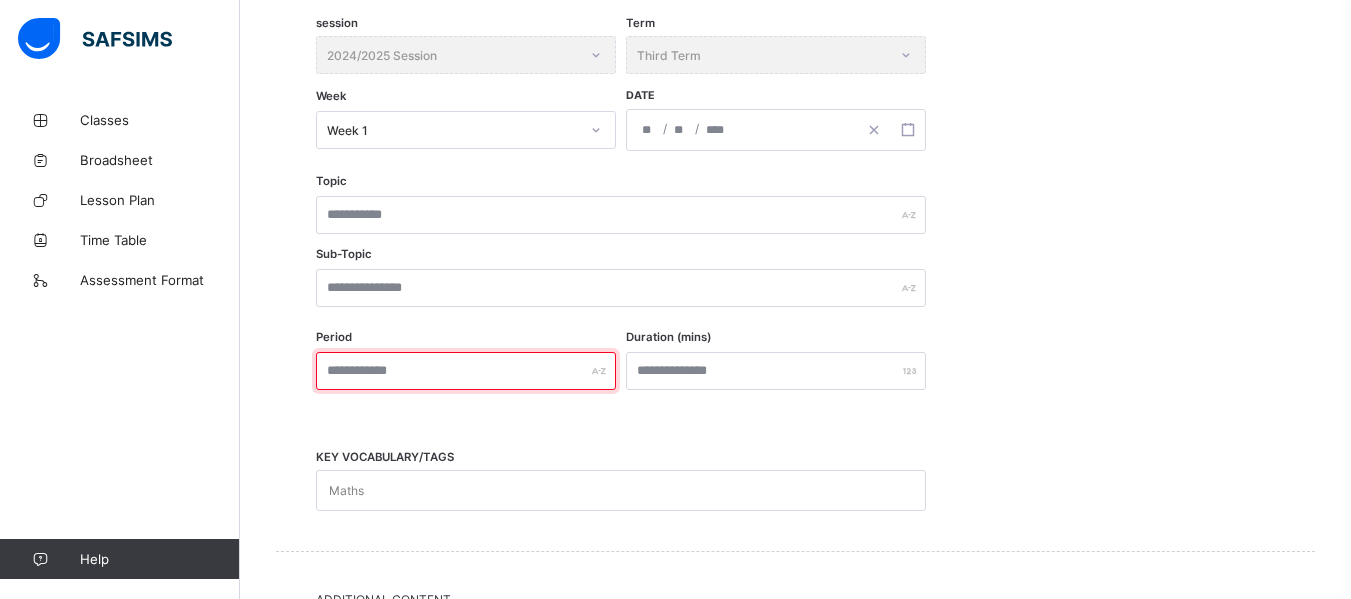 click at bounding box center [466, 371] 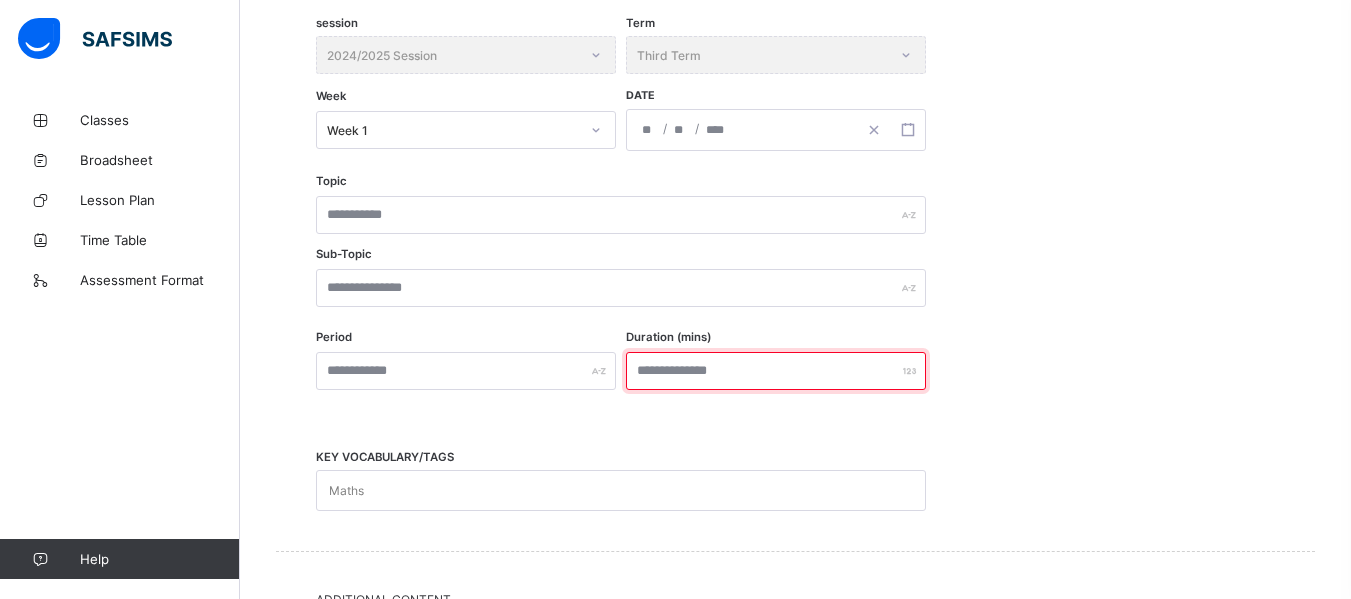 click at bounding box center (776, 371) 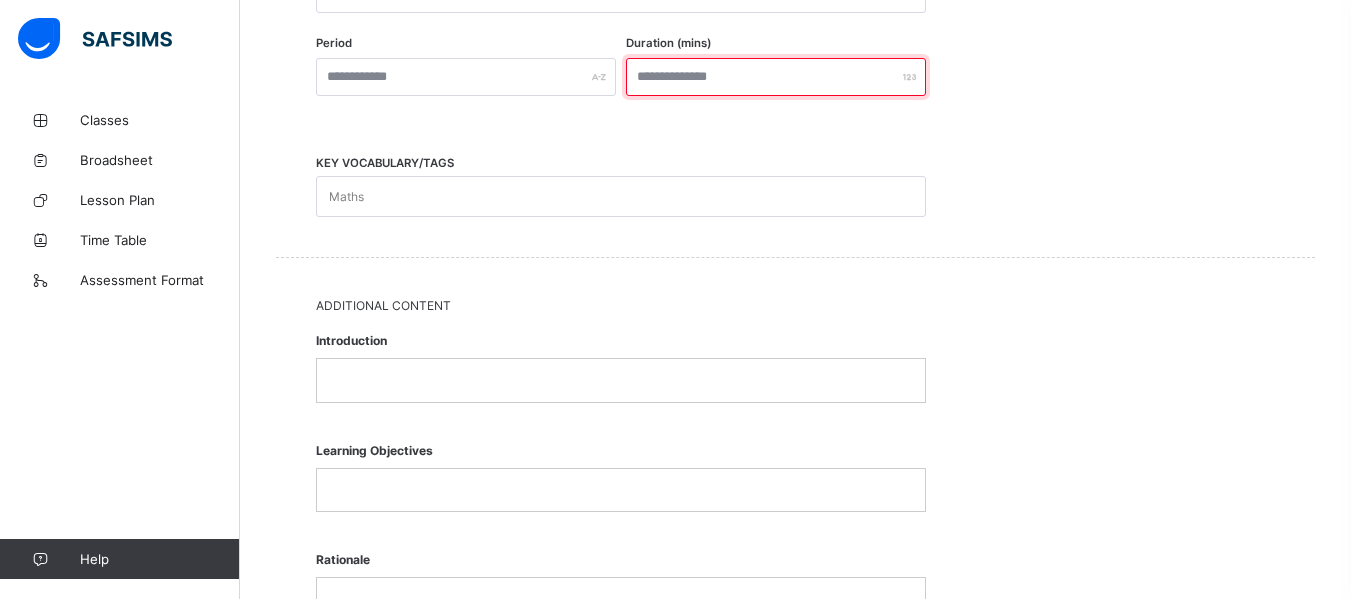 scroll, scrollTop: 735, scrollLeft: 0, axis: vertical 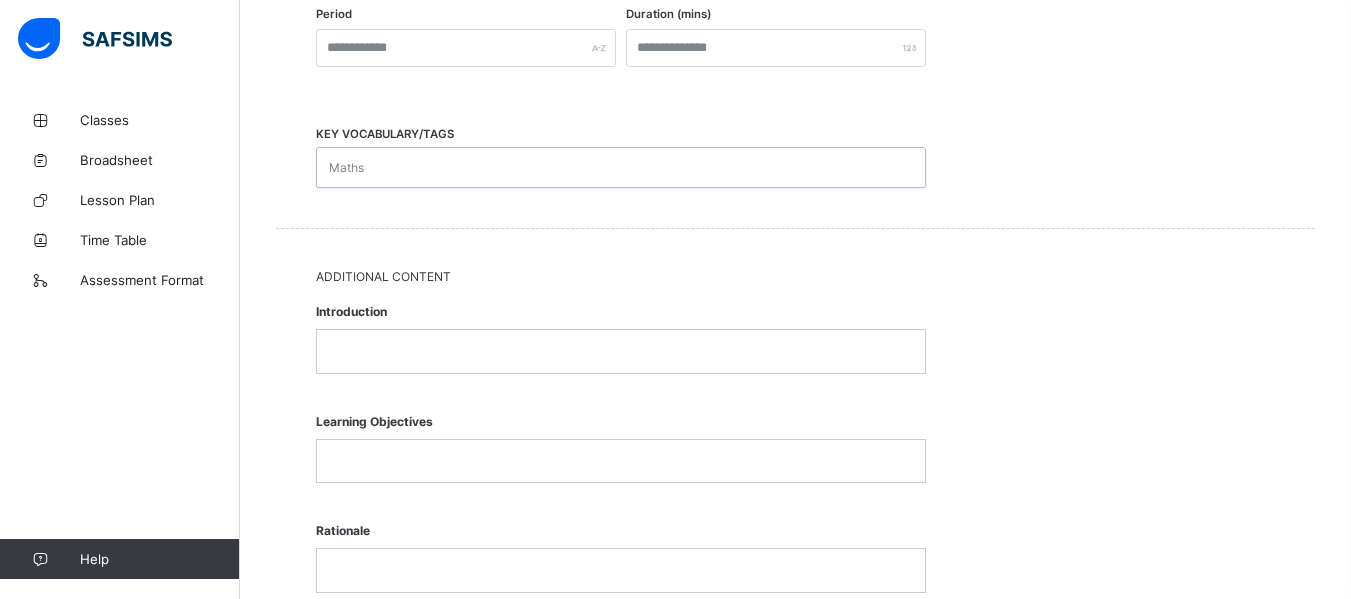 click on "Maths" at bounding box center (602, 167) 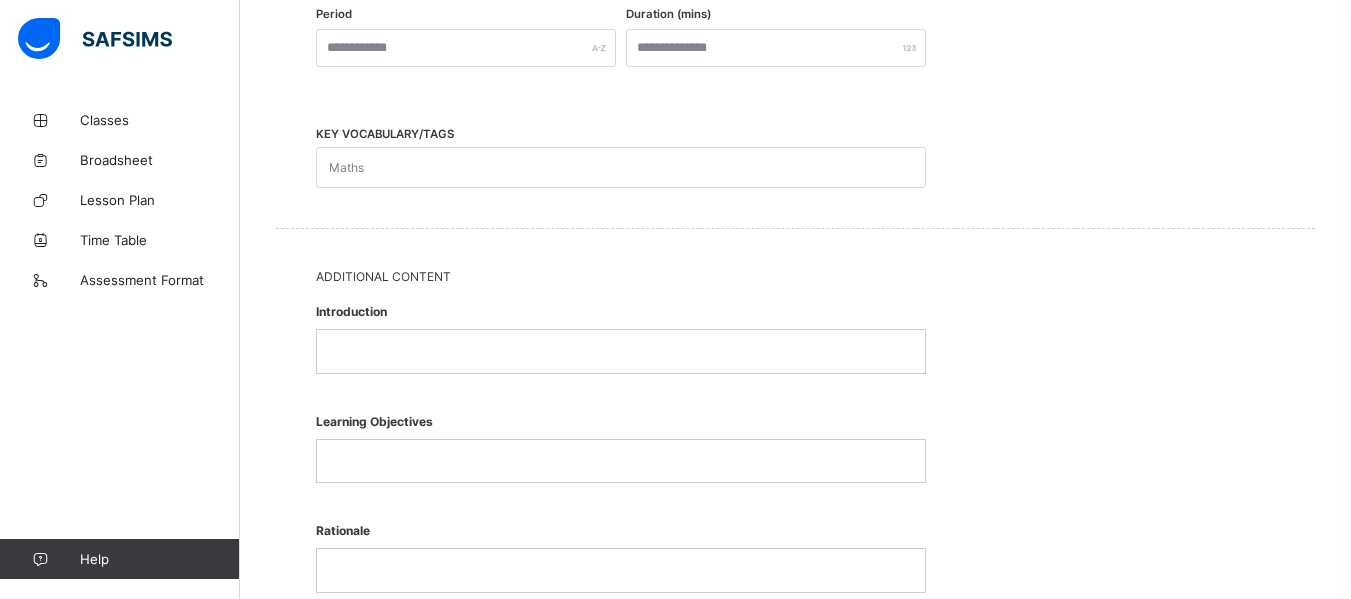 click at bounding box center (621, 351) 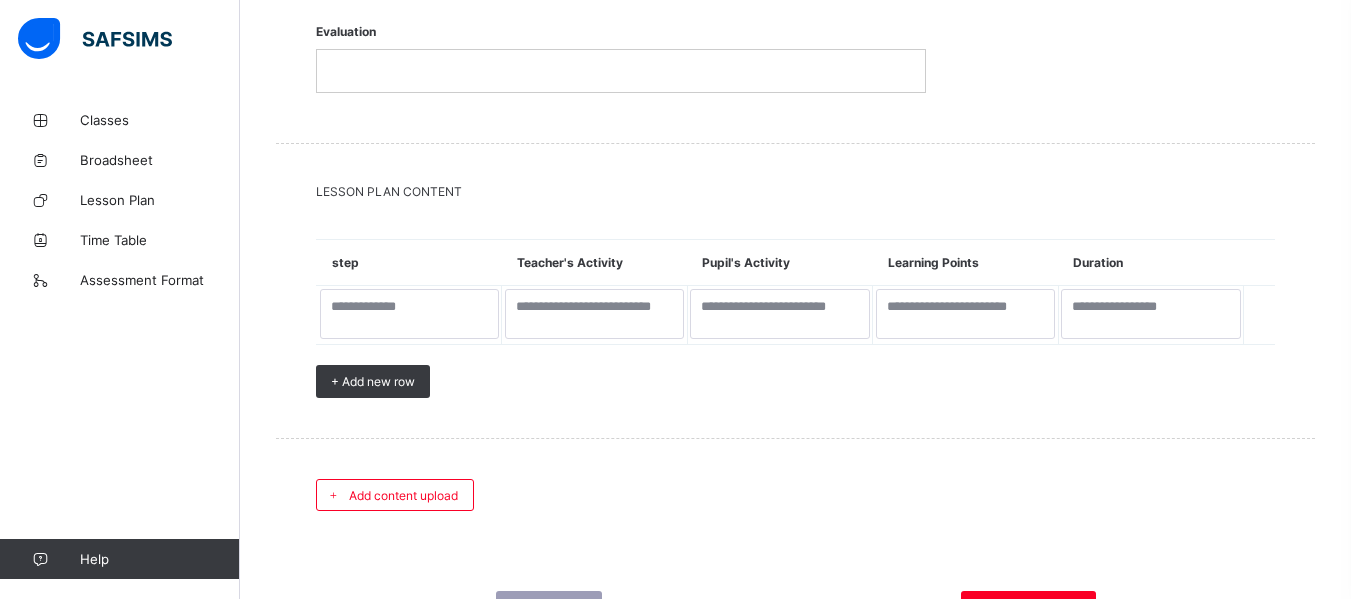 scroll, scrollTop: 1748, scrollLeft: 0, axis: vertical 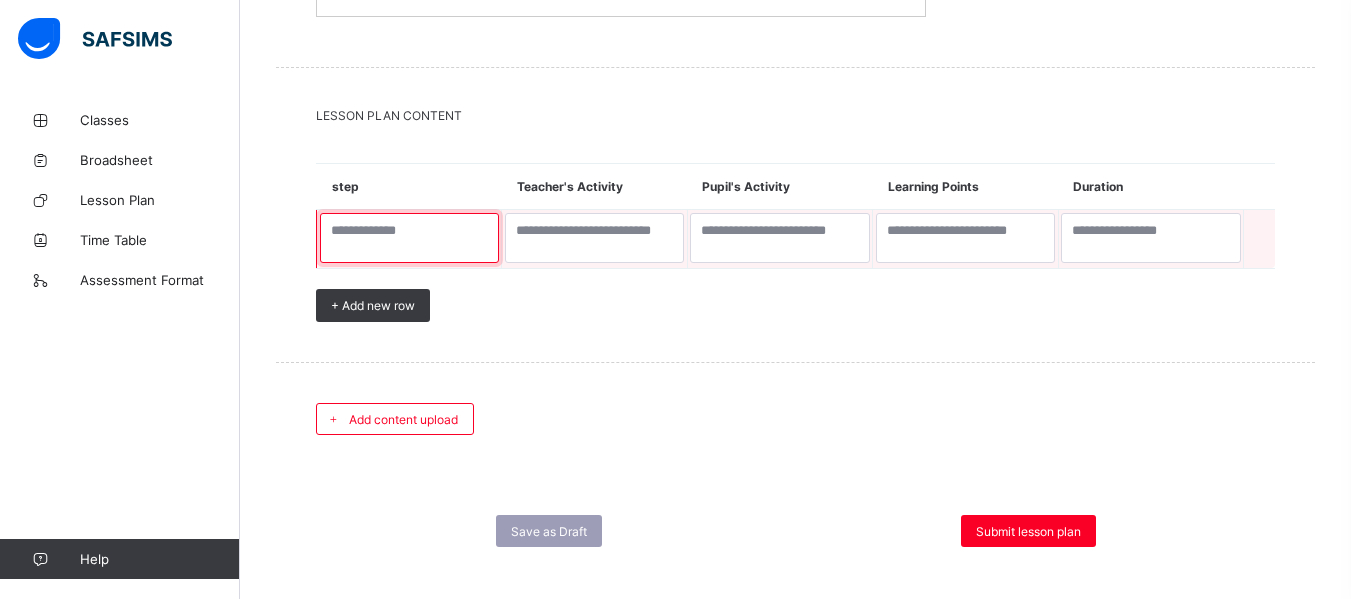 click at bounding box center (409, 238) 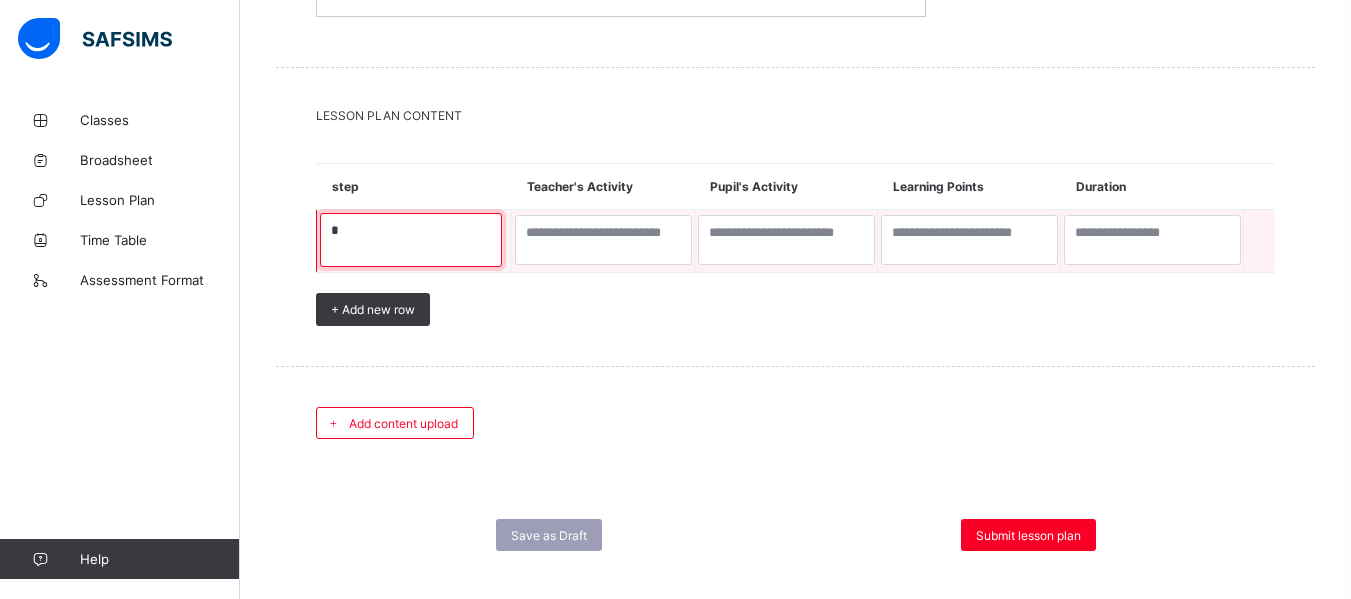 type on "*" 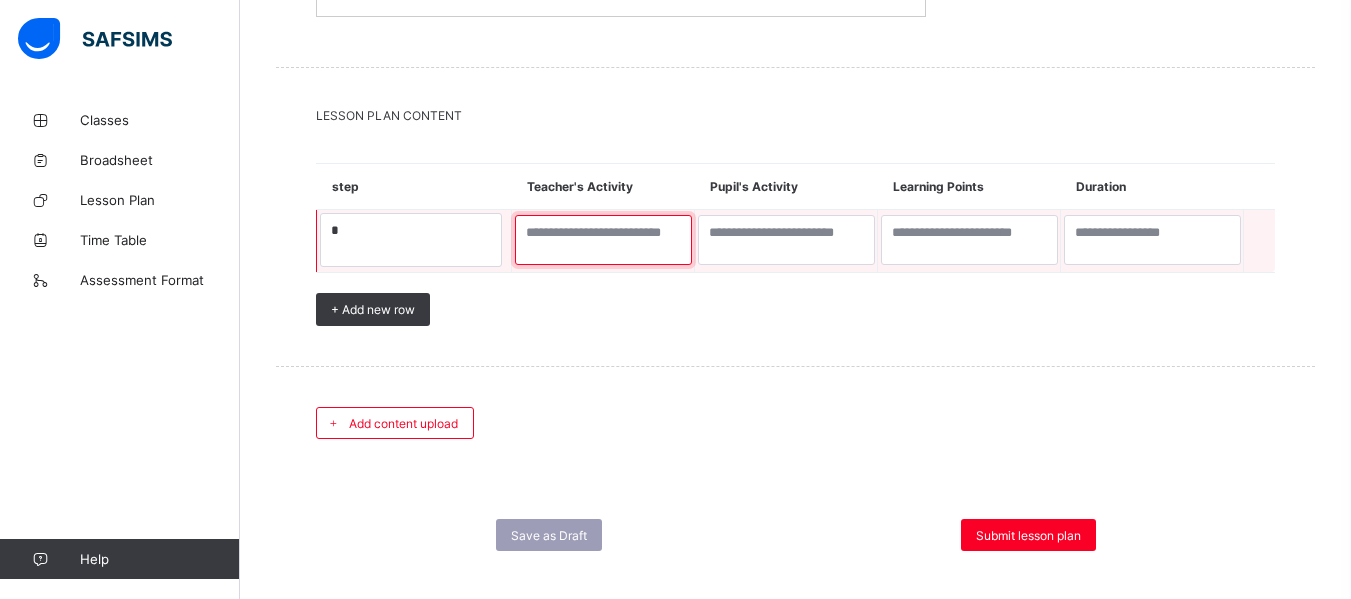 click at bounding box center (603, 240) 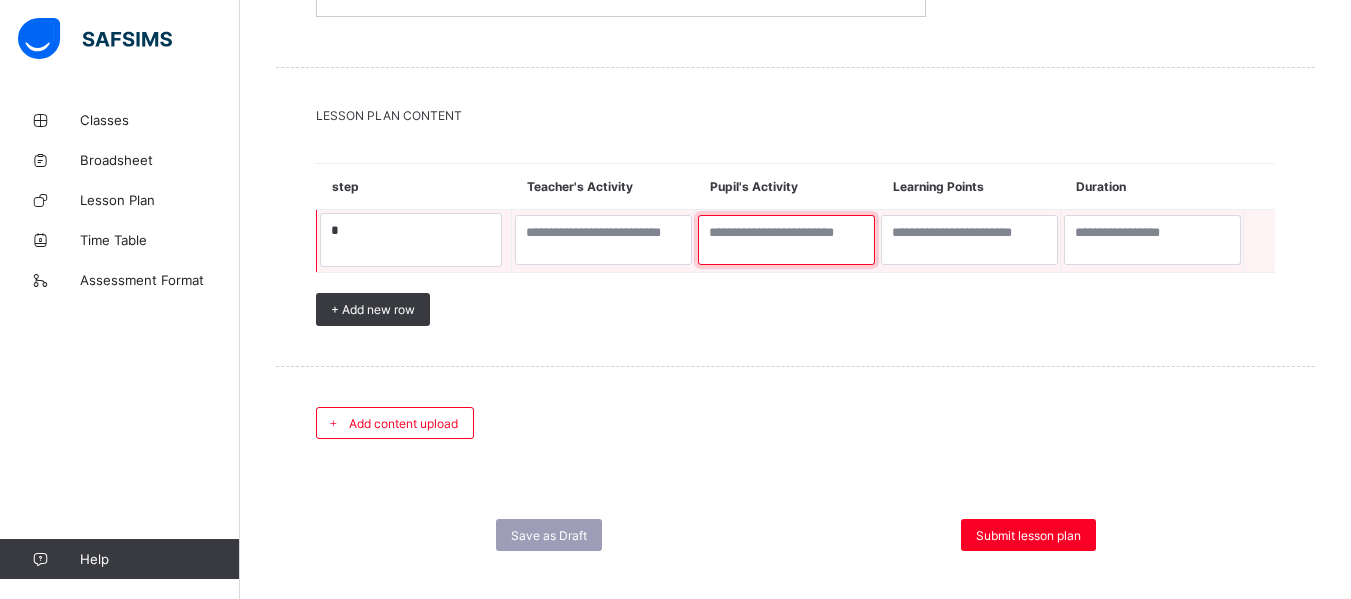 click at bounding box center [786, 240] 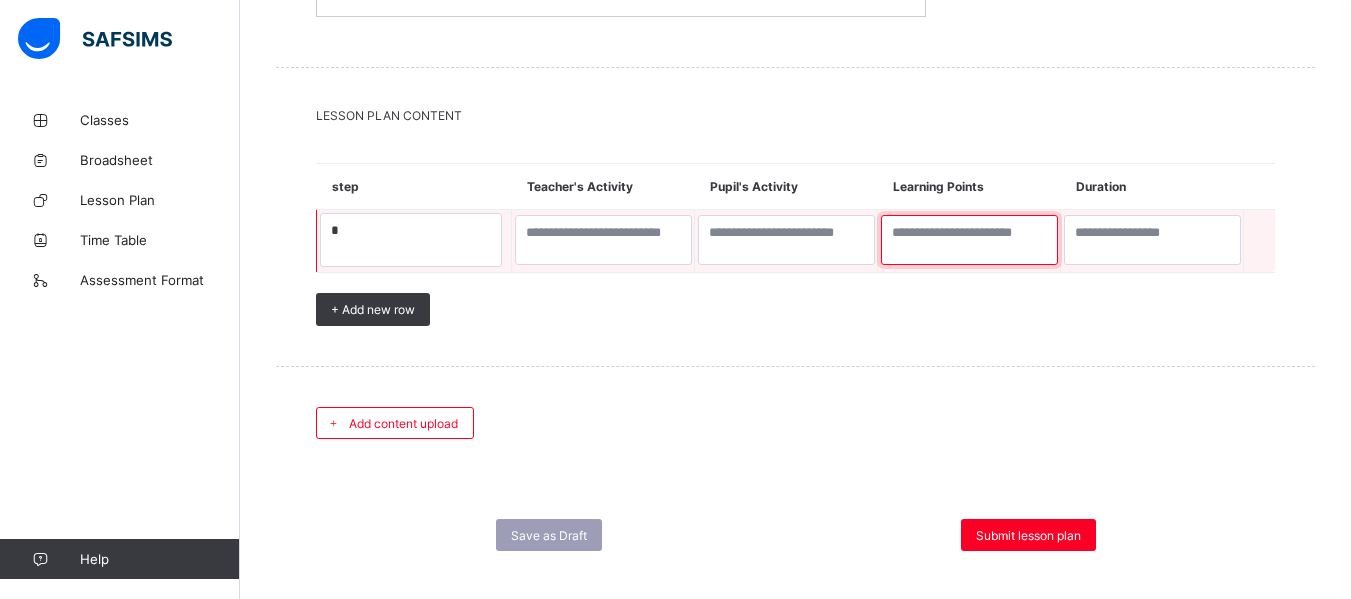 click at bounding box center [969, 240] 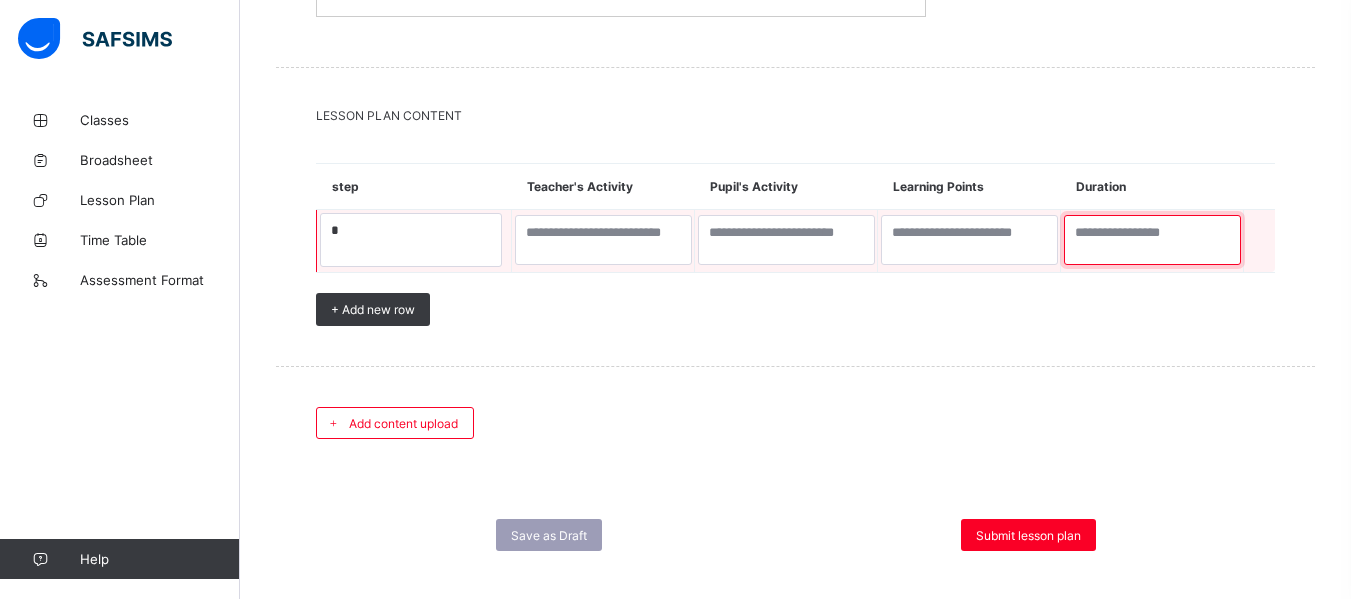 click at bounding box center (1152, 240) 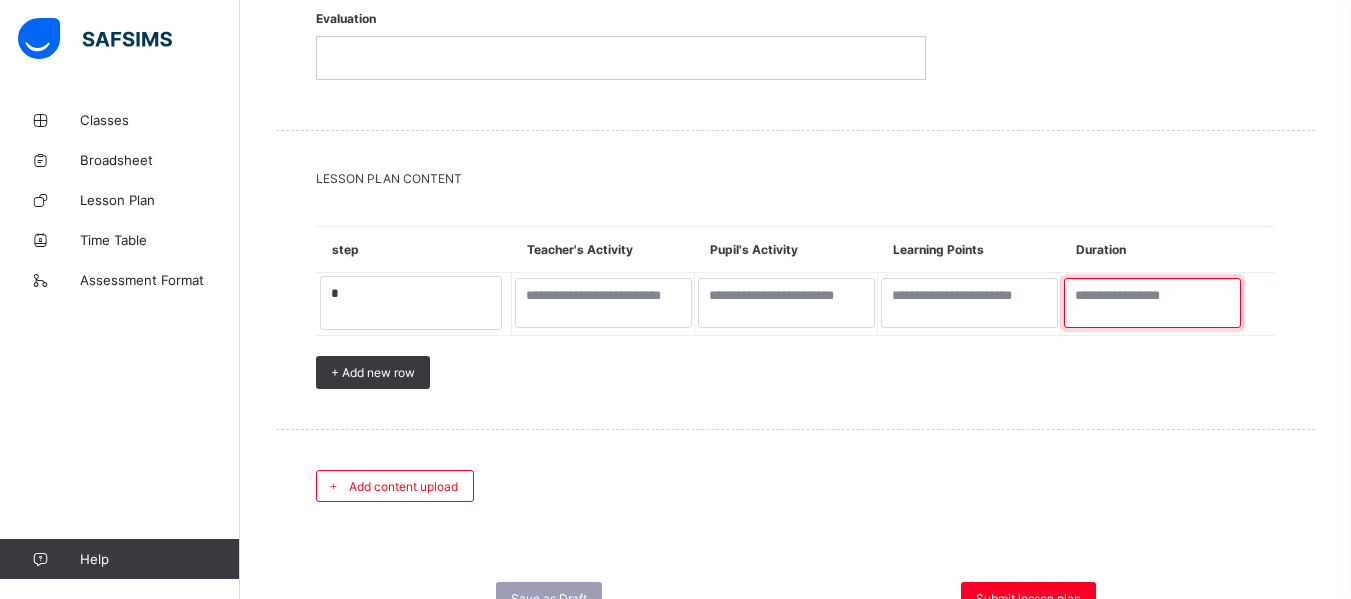 scroll, scrollTop: 1769, scrollLeft: 0, axis: vertical 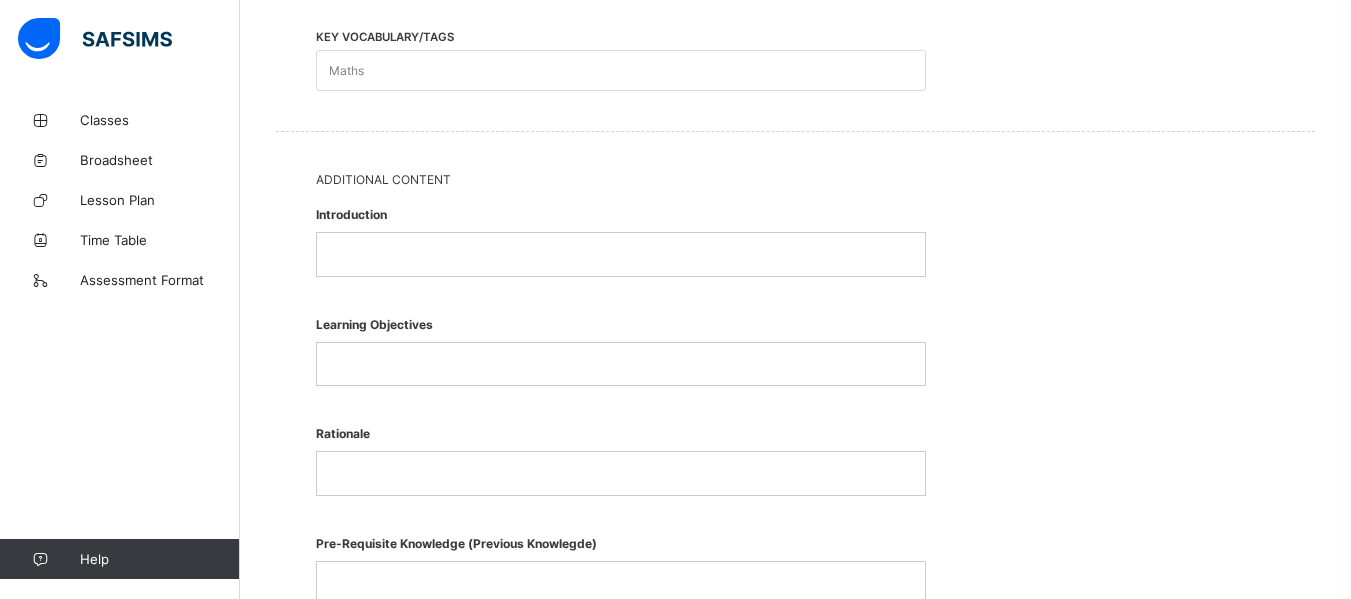 click on "Additional Content" at bounding box center (795, 179) 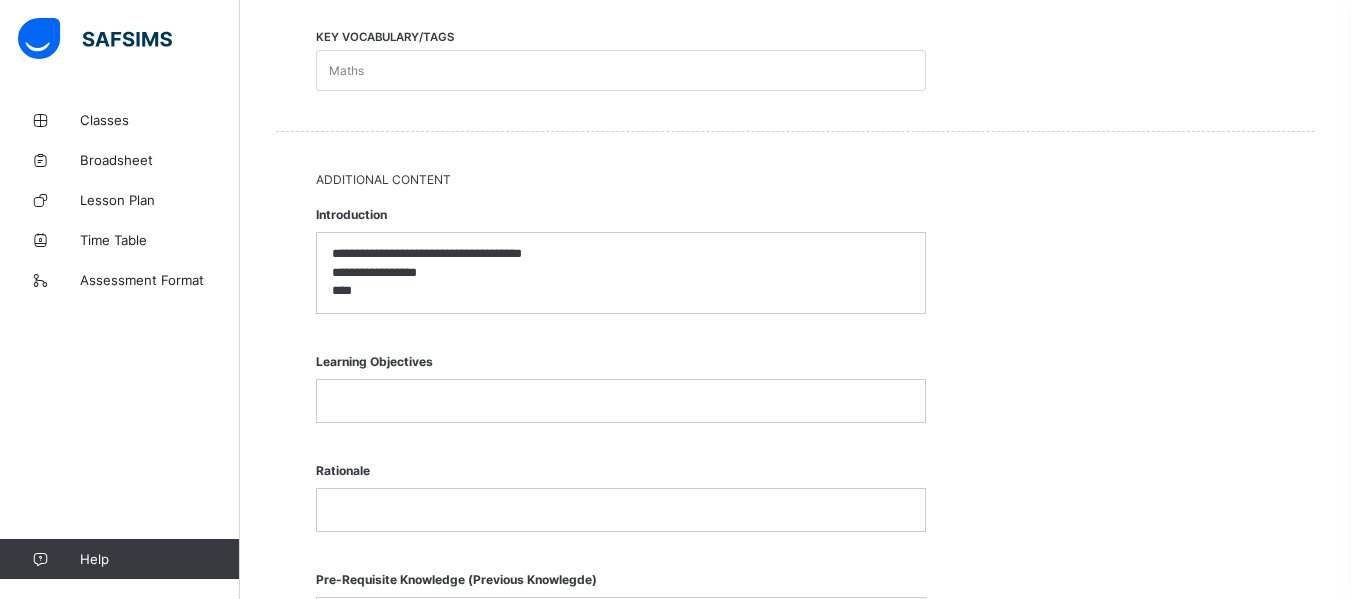 scroll, scrollTop: 0, scrollLeft: 0, axis: both 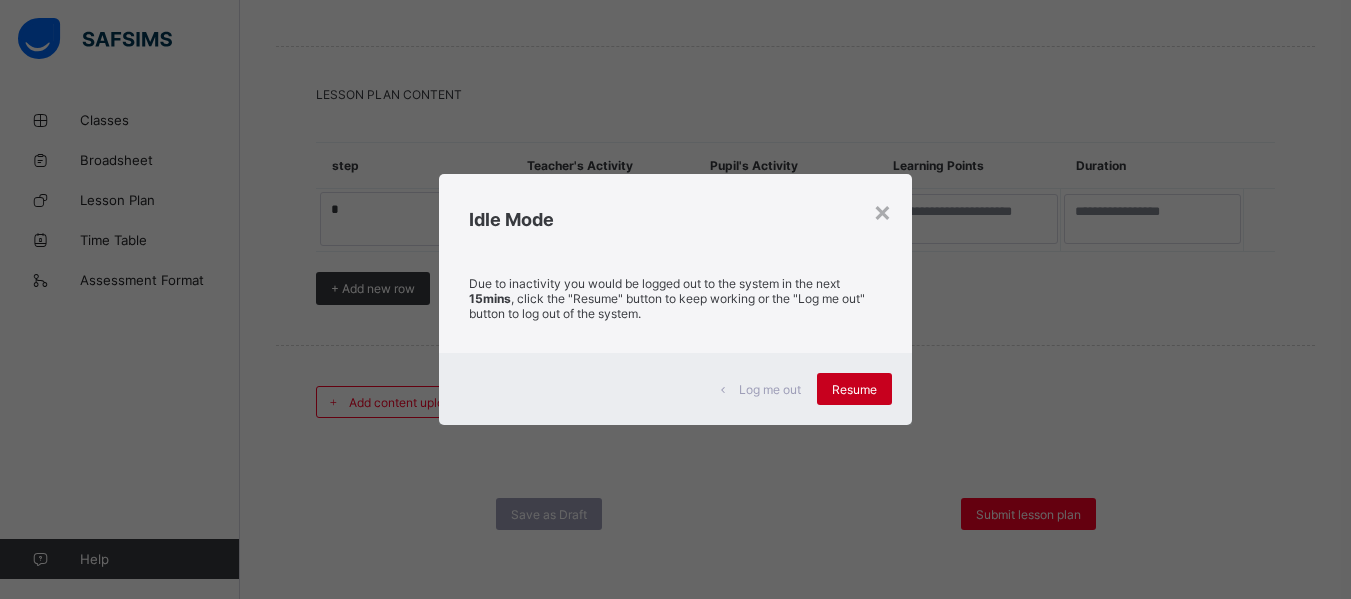 click on "Resume" at bounding box center (854, 389) 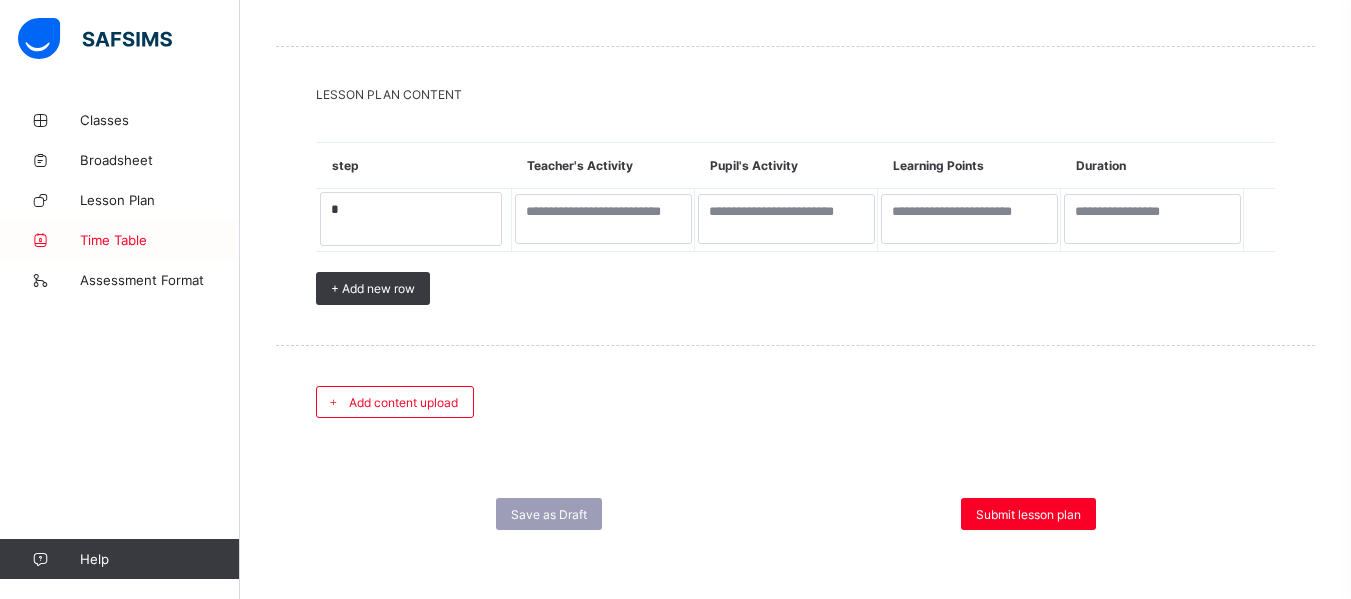 click on "Time Table" at bounding box center [160, 240] 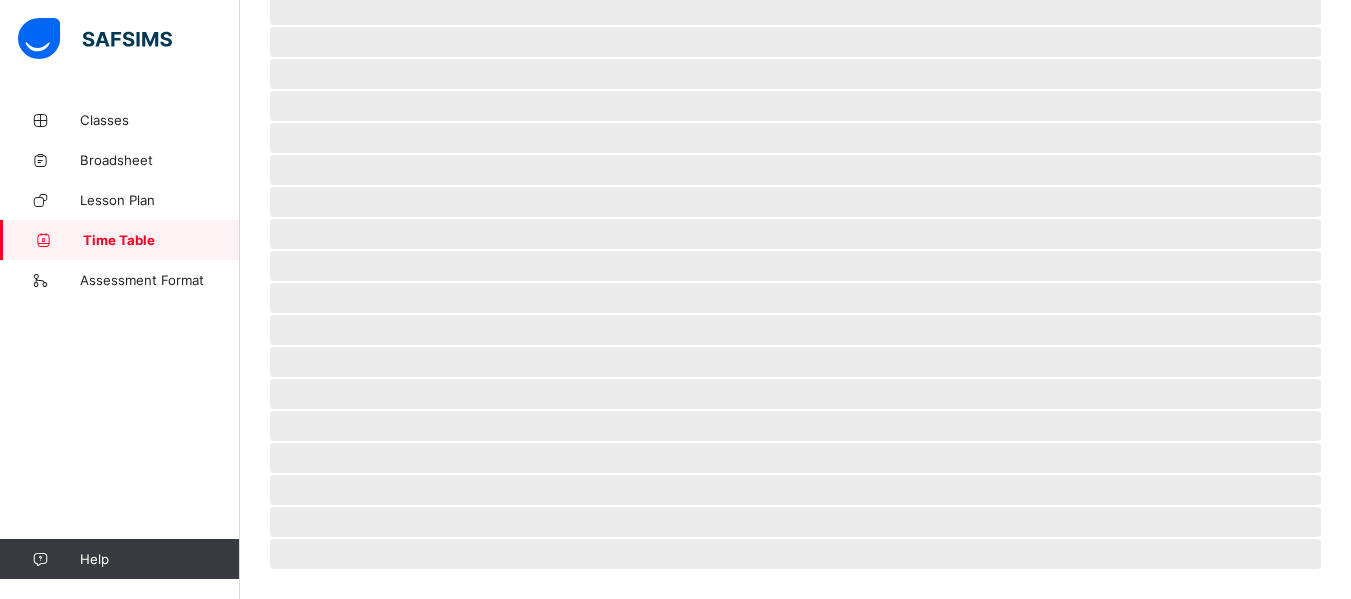 scroll, scrollTop: 42, scrollLeft: 0, axis: vertical 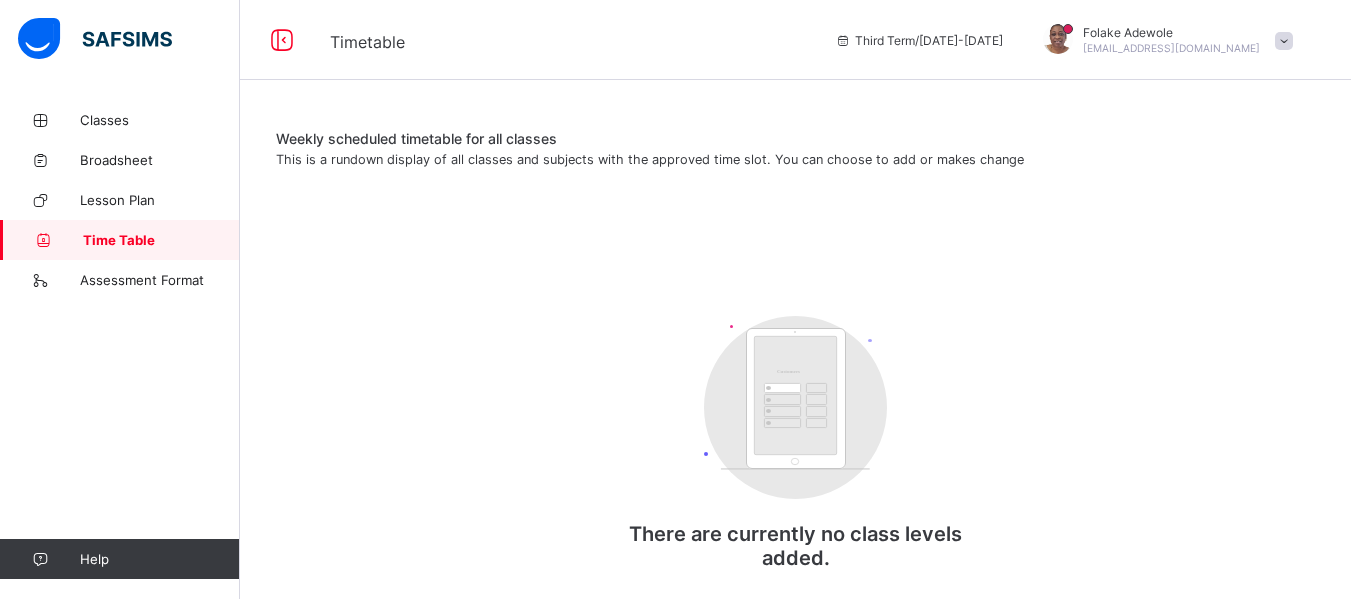 click at bounding box center [1284, 41] 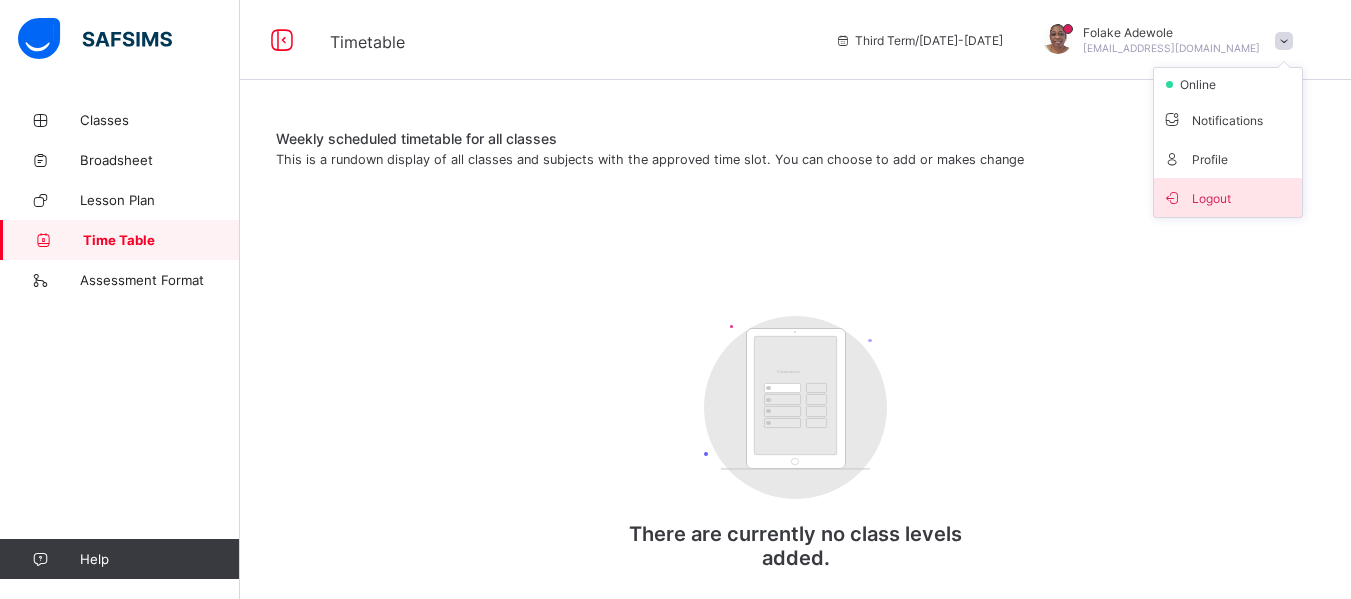 click on "Logout" at bounding box center [1228, 197] 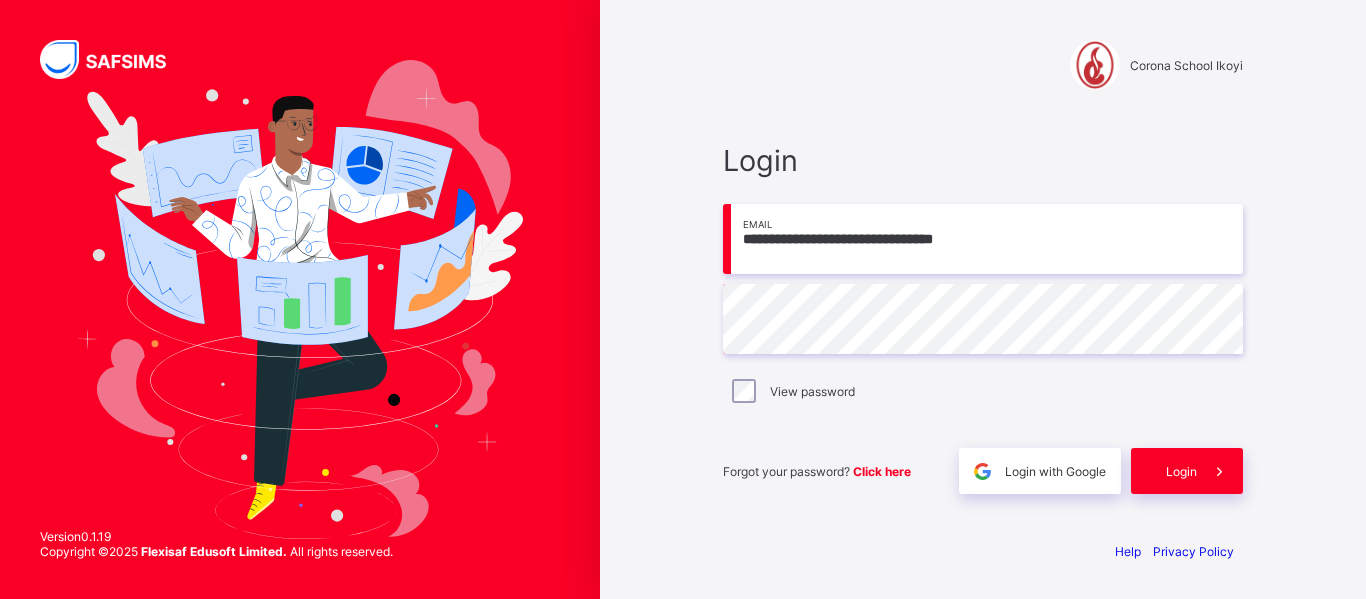 click on "**********" at bounding box center (983, 239) 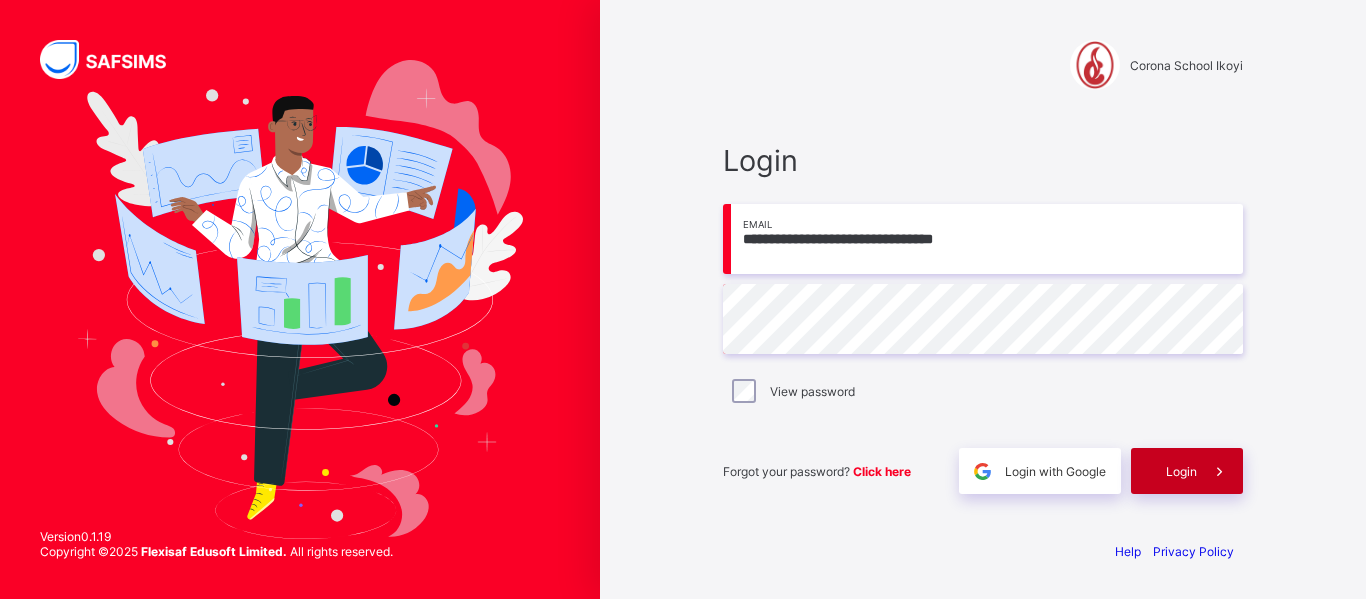 click on "Login" at bounding box center (1181, 471) 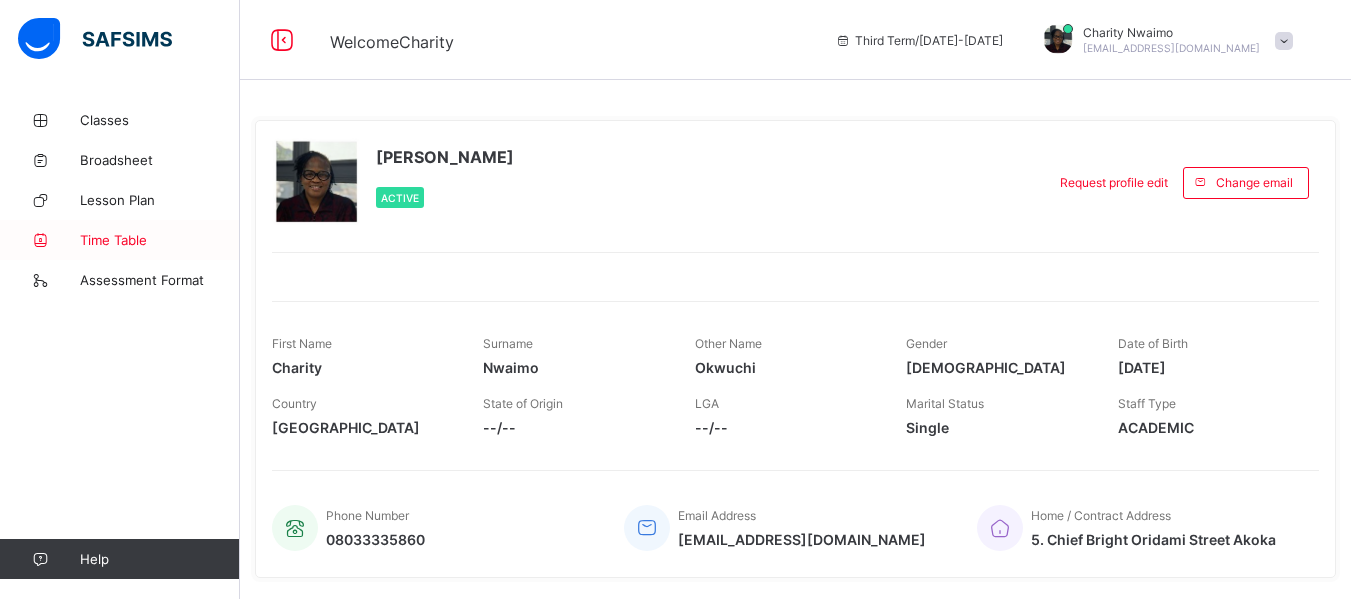 click on "Time Table" at bounding box center [160, 240] 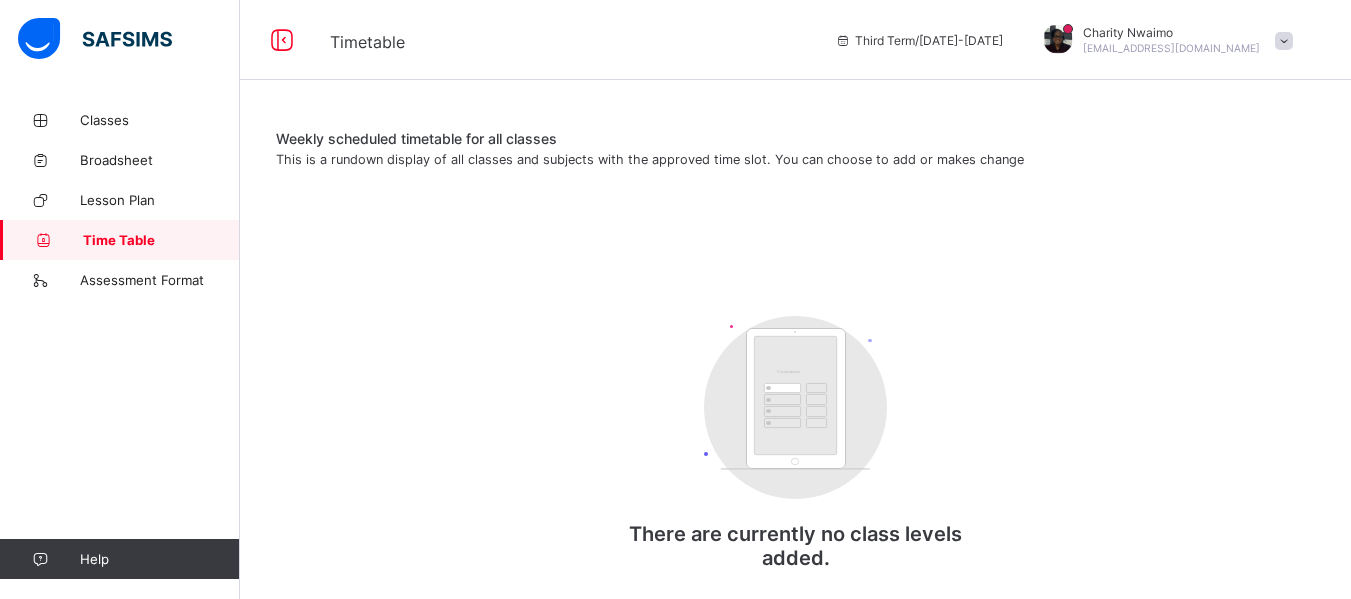 click on "Charity   Nwaimo" at bounding box center [1171, 32] 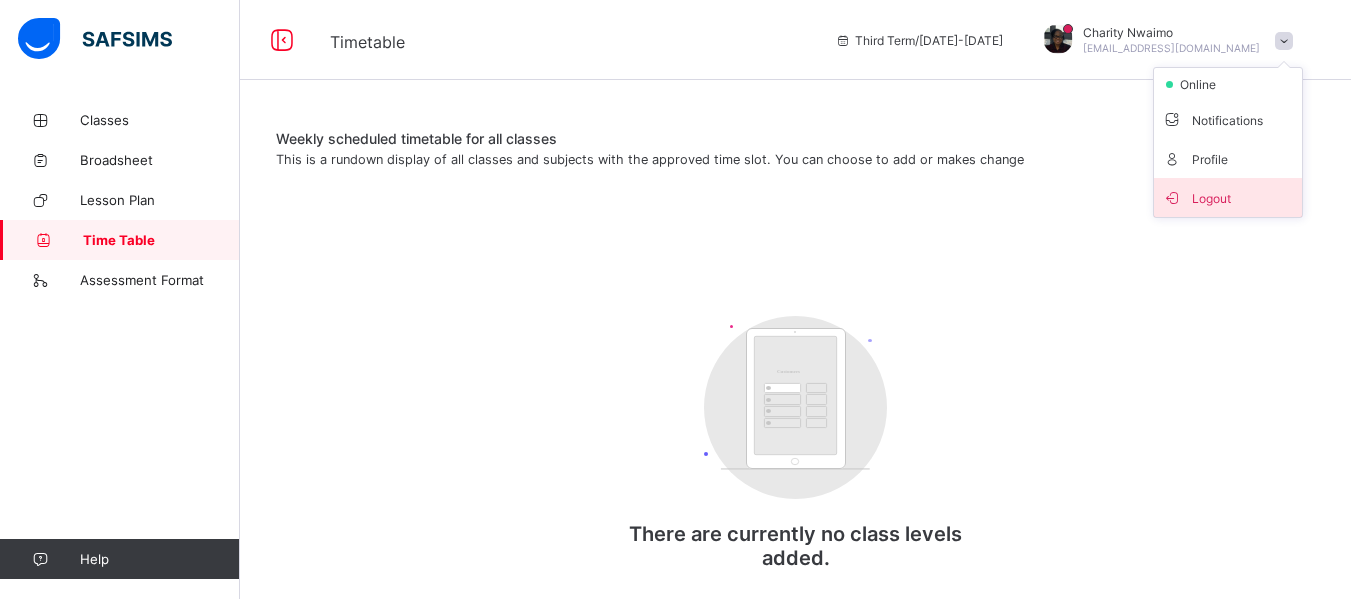 click on "Logout" at bounding box center [1228, 197] 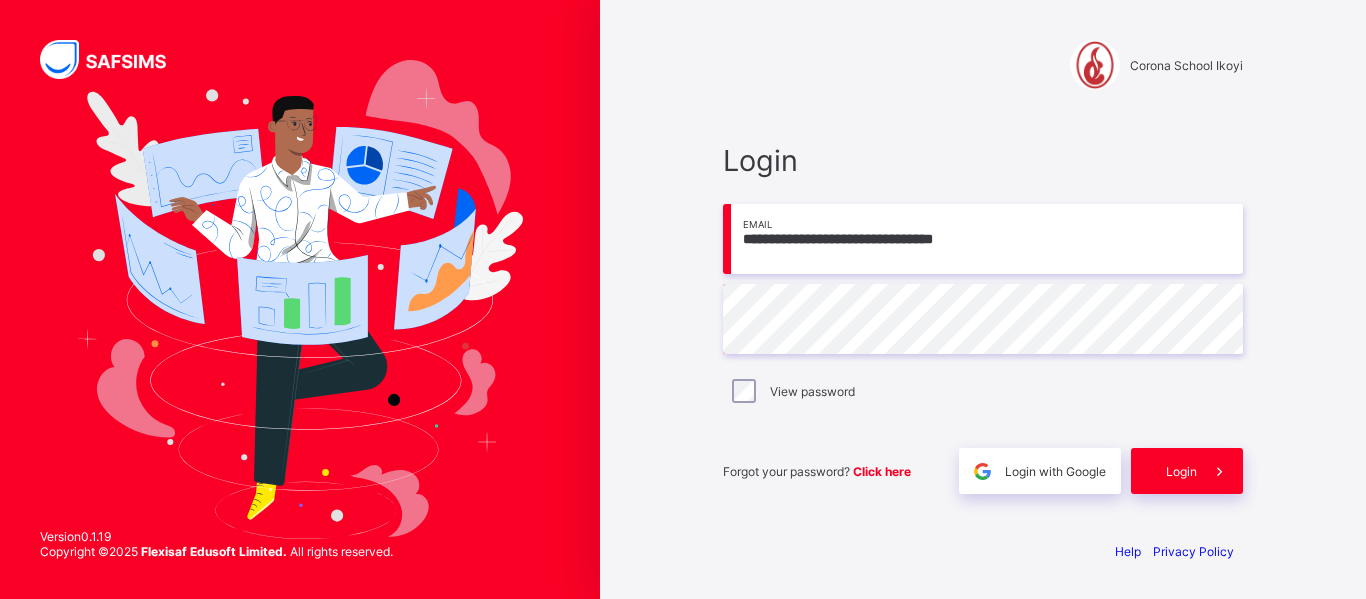 click on "**********" at bounding box center (983, 239) 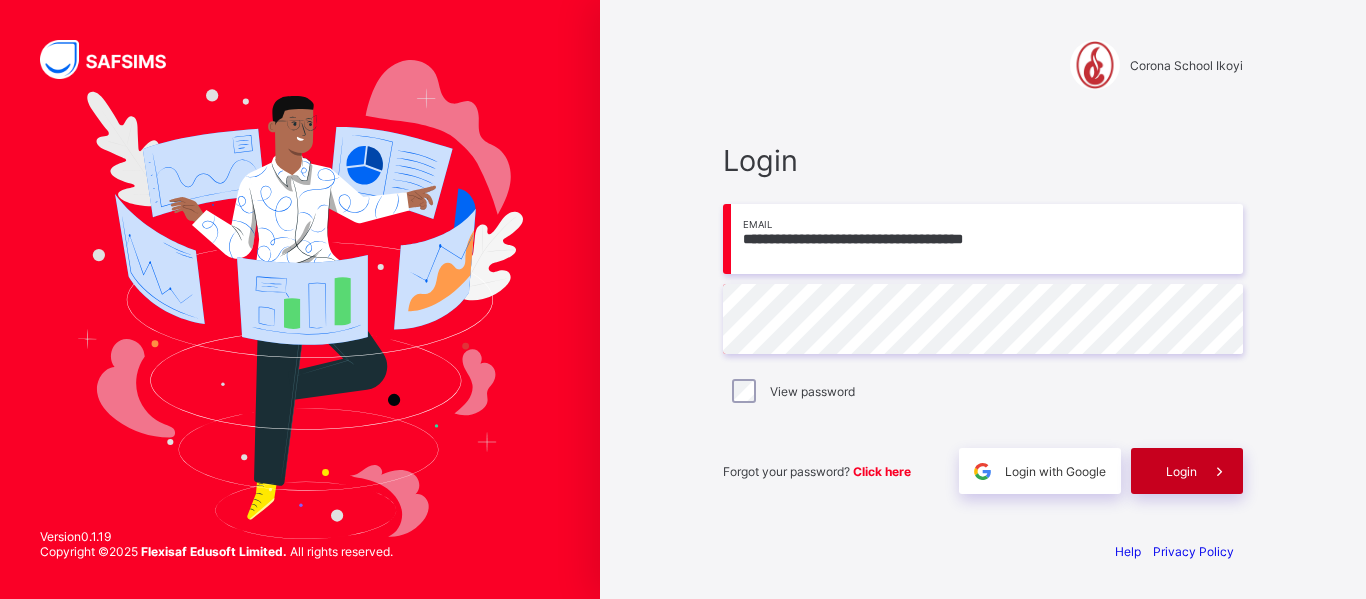 click on "Login" at bounding box center (1181, 471) 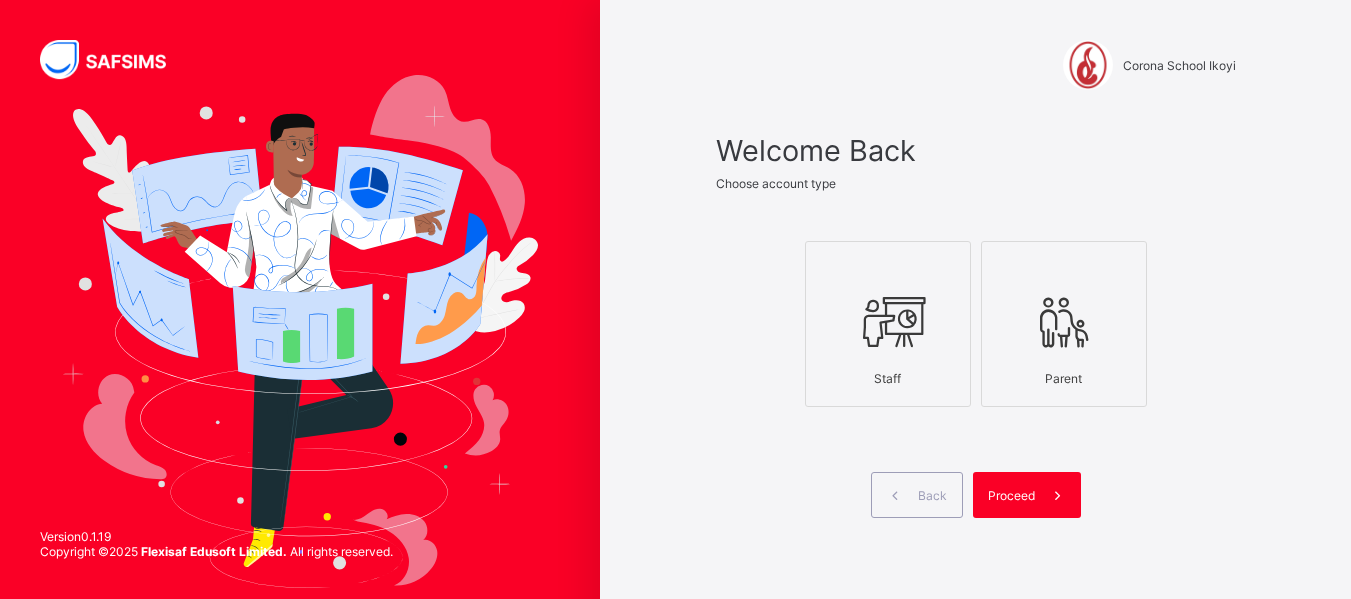 click at bounding box center [888, 322] 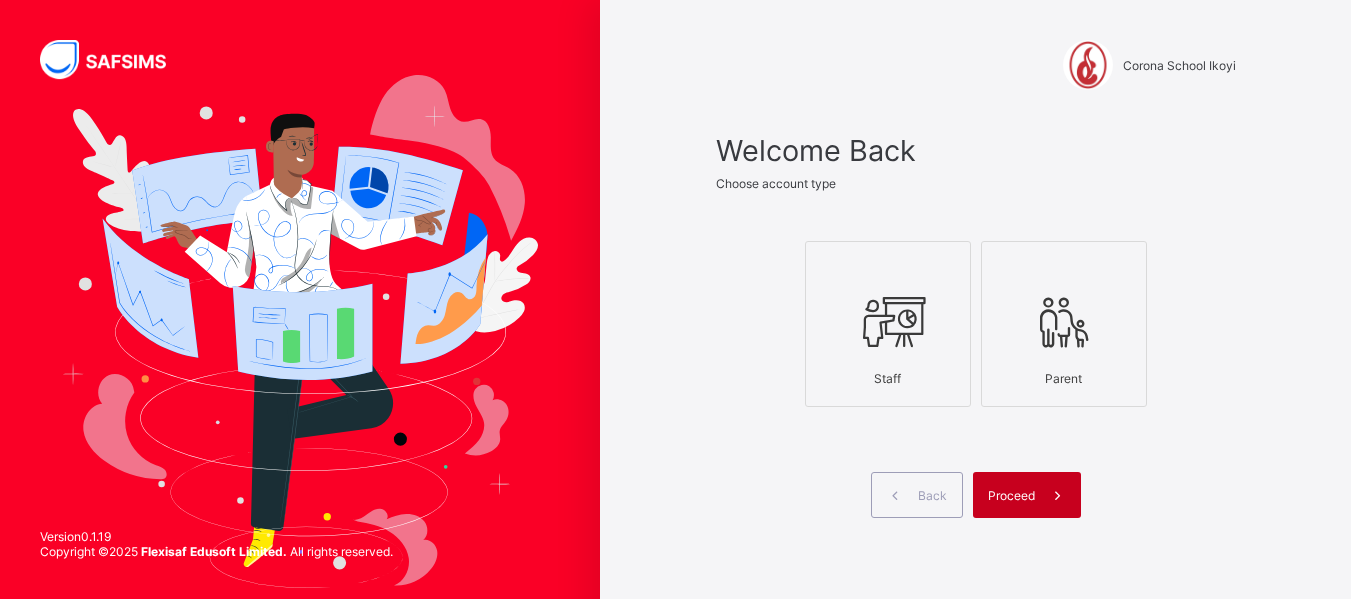 click on "Proceed" at bounding box center [1011, 495] 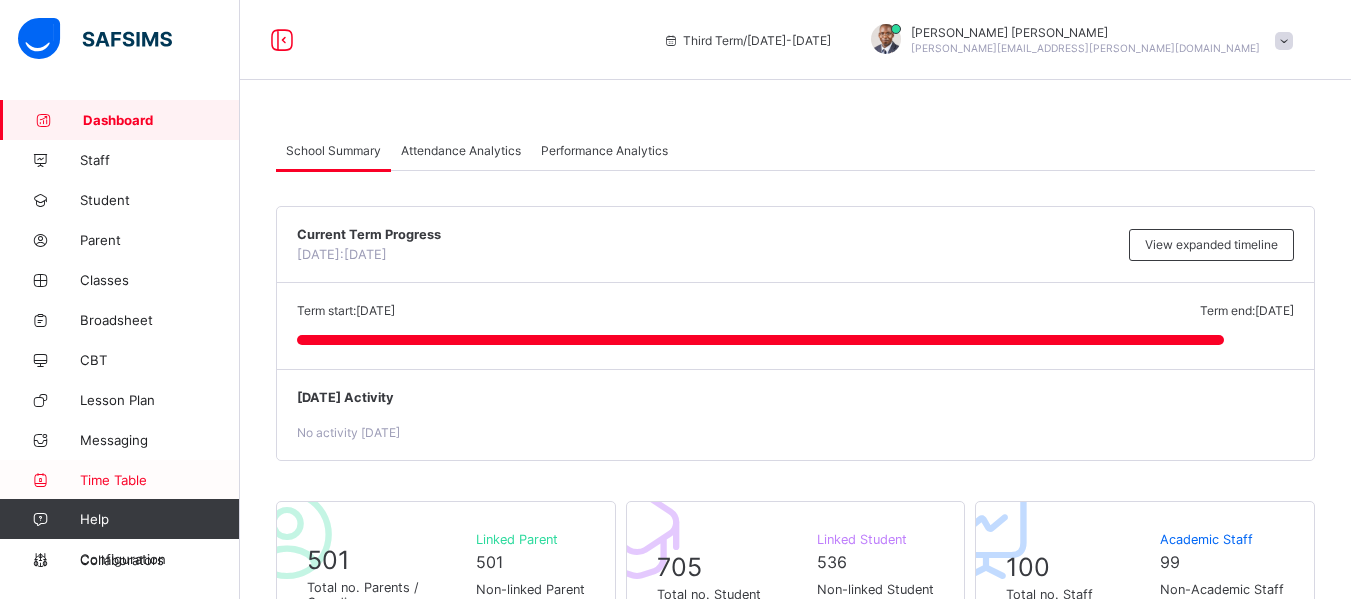 click on "Time Table" at bounding box center [120, 480] 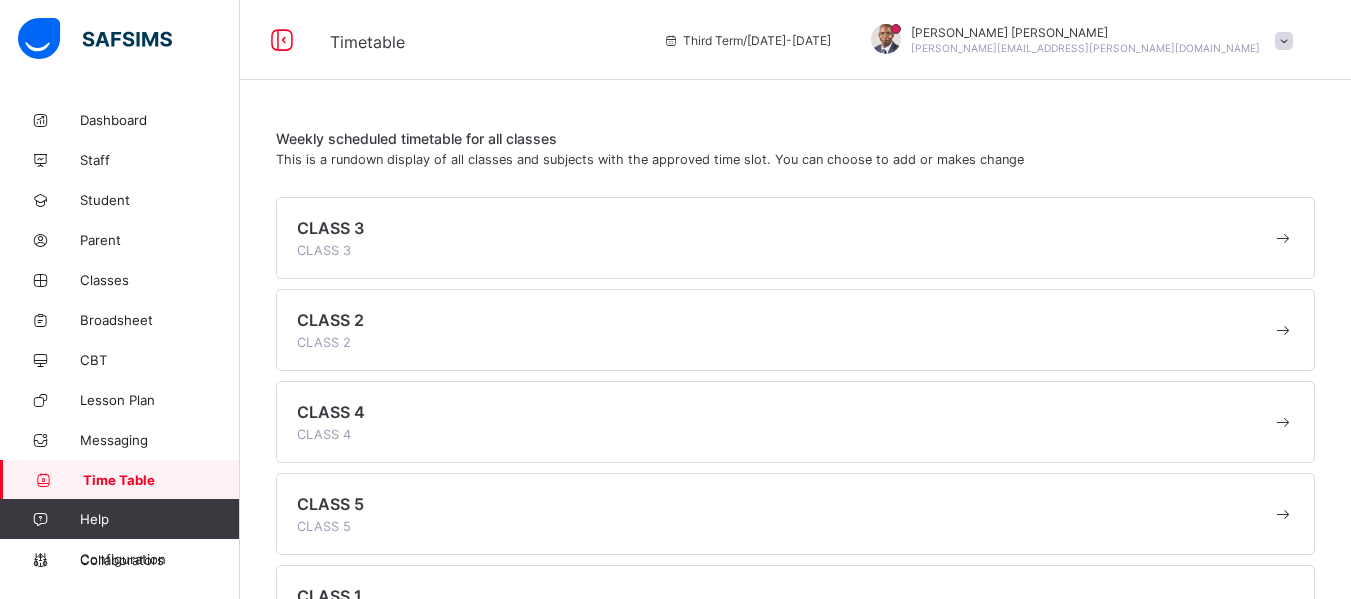 click on "CLASS 3 CLASS 3" at bounding box center (784, 238) 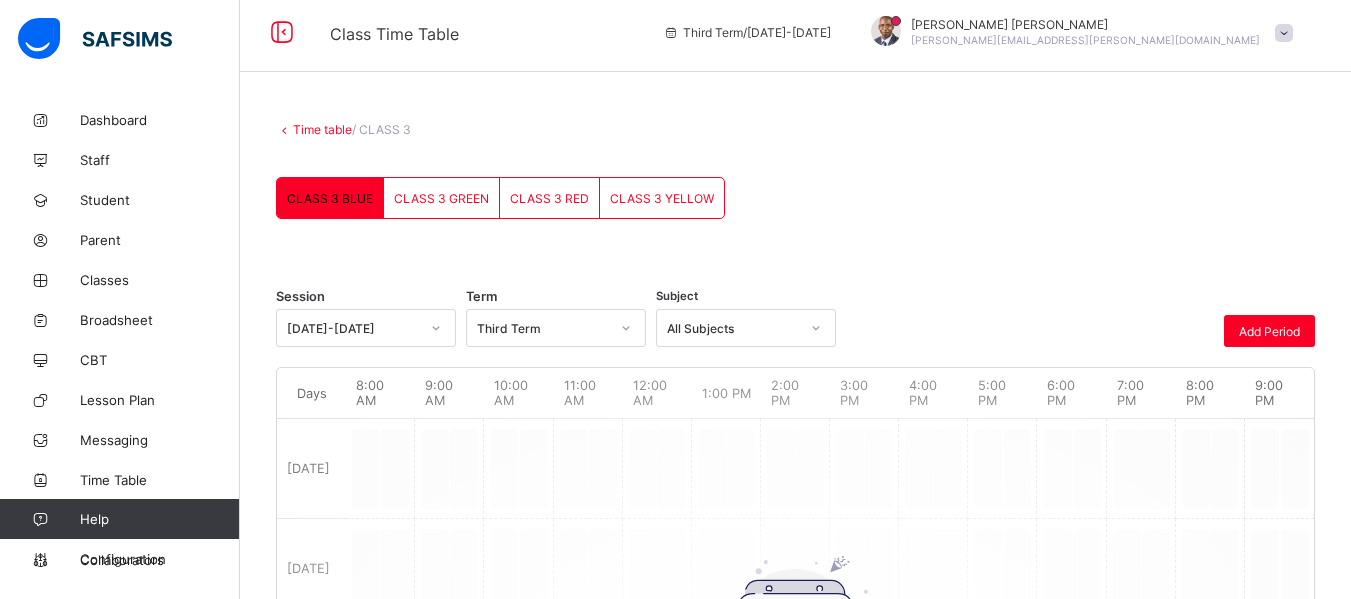 scroll, scrollTop: 6, scrollLeft: 0, axis: vertical 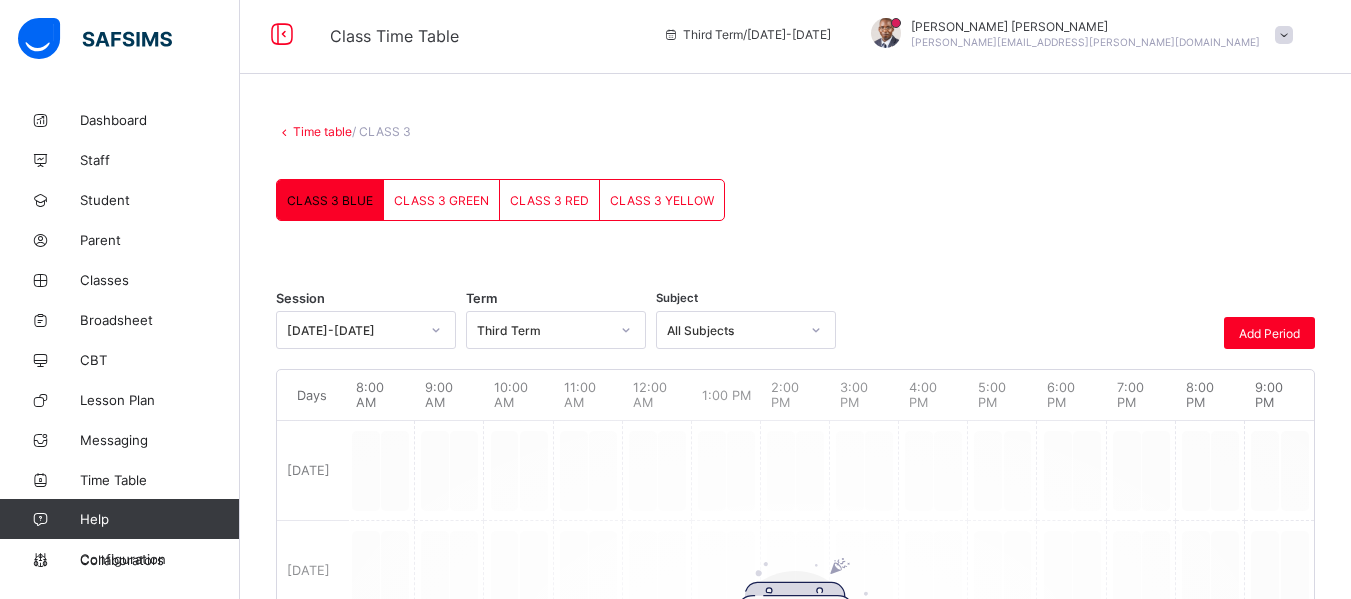 click at bounding box center [816, 330] 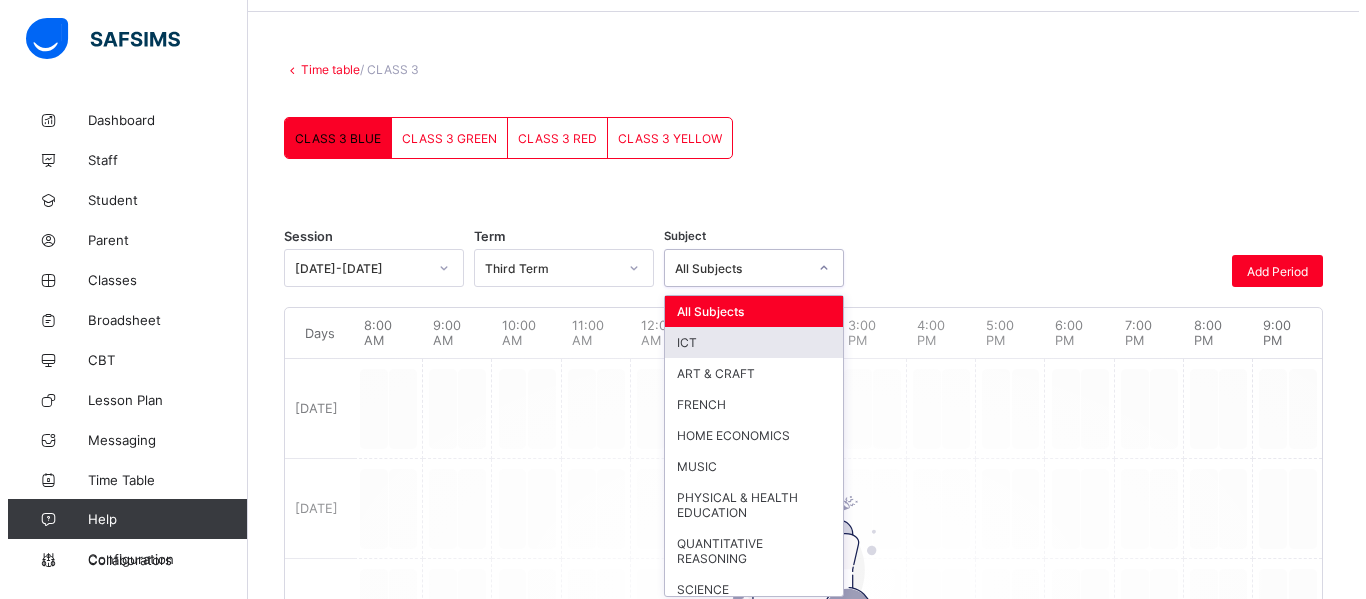 scroll, scrollTop: 74, scrollLeft: 0, axis: vertical 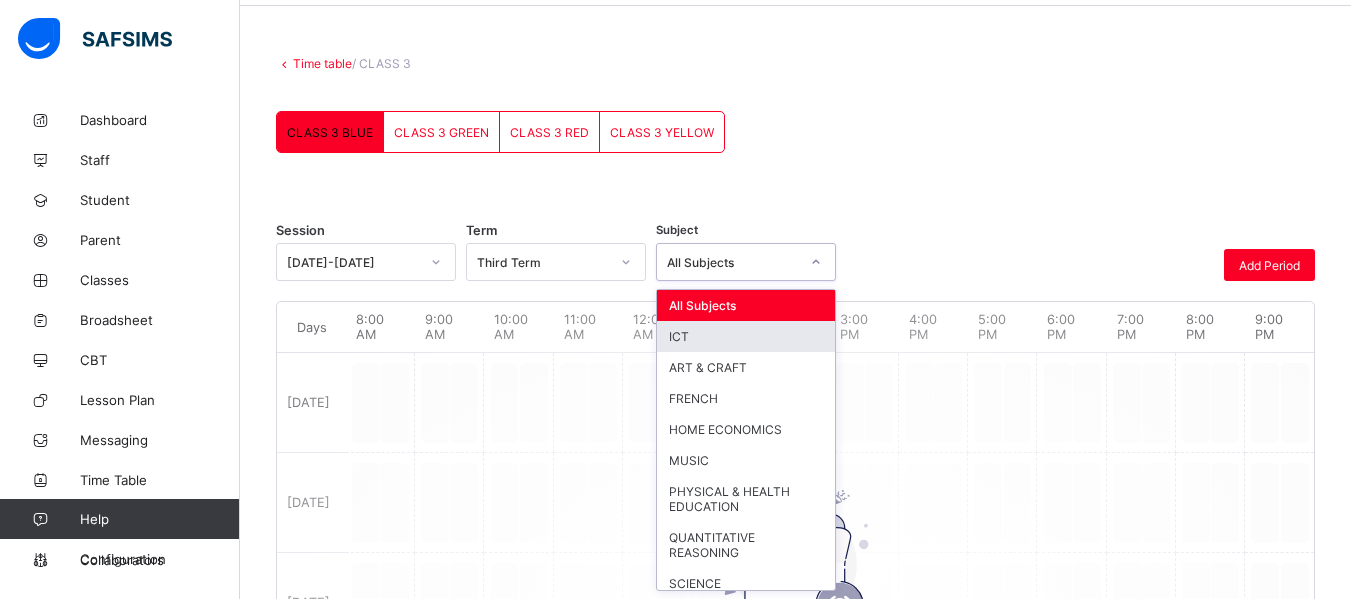 click on "ICT" at bounding box center [746, 336] 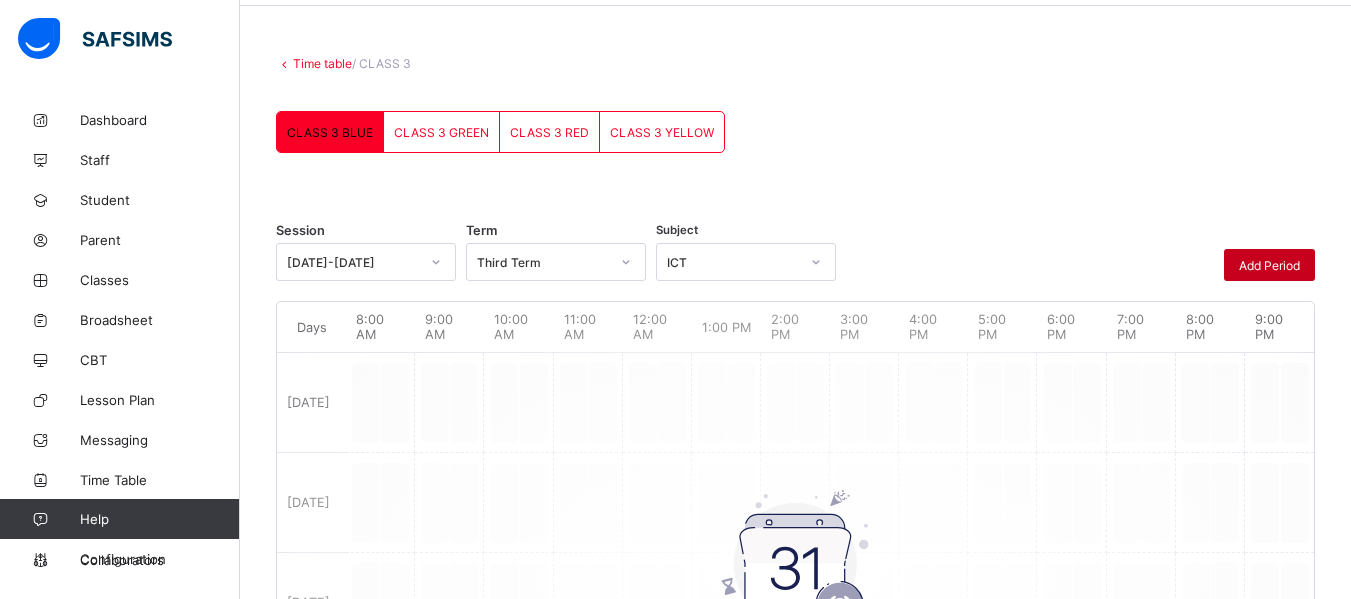 click on "Add Period" at bounding box center (1269, 265) 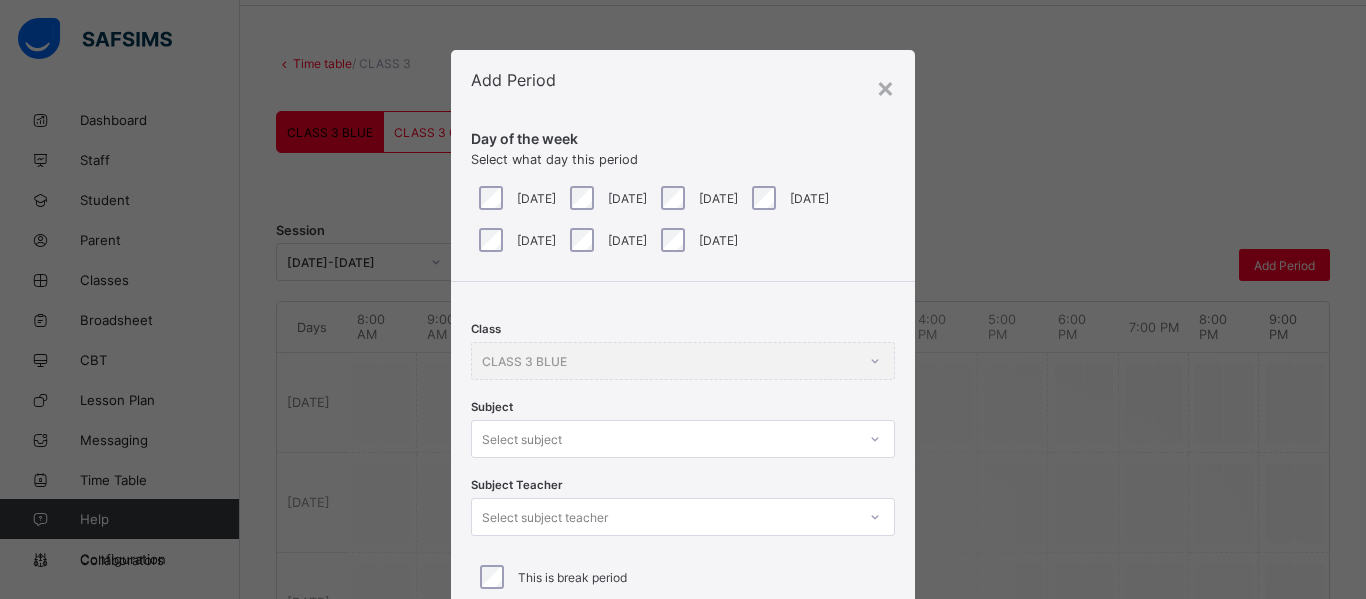 click on "Class CLASS 3 BLUE" at bounding box center [683, 361] 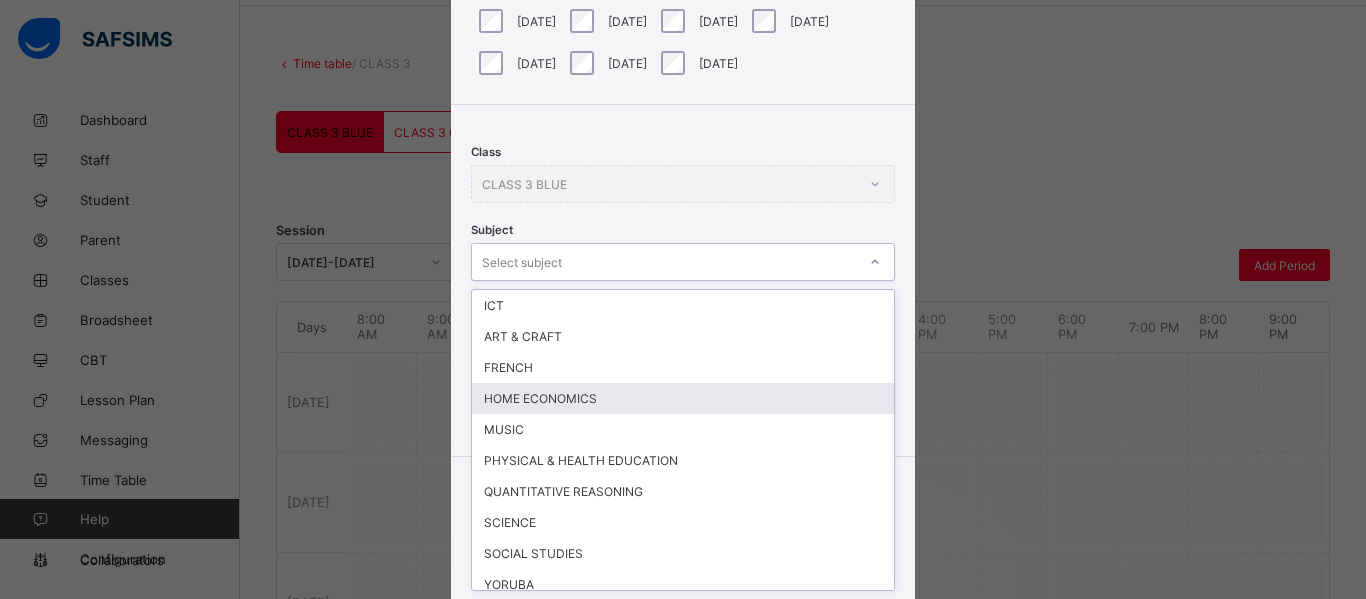 click on "Class CLASS 3 BLUE" at bounding box center (683, 184) 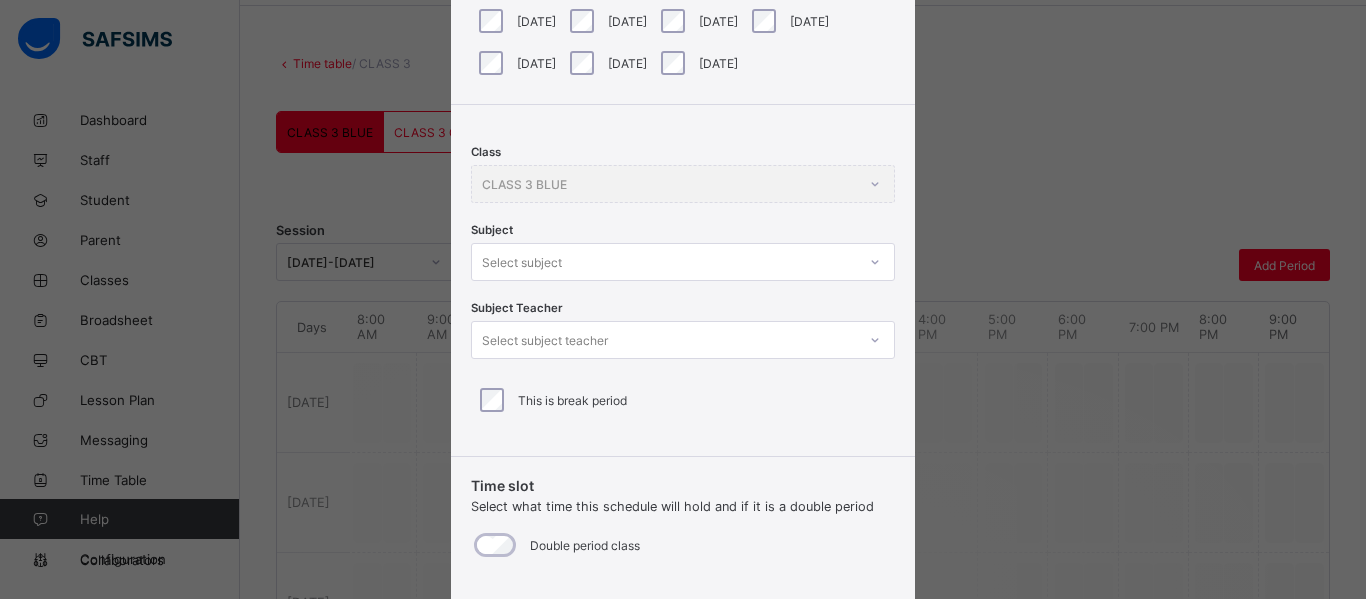 click on "Class CLASS 3 BLUE" at bounding box center (683, 184) 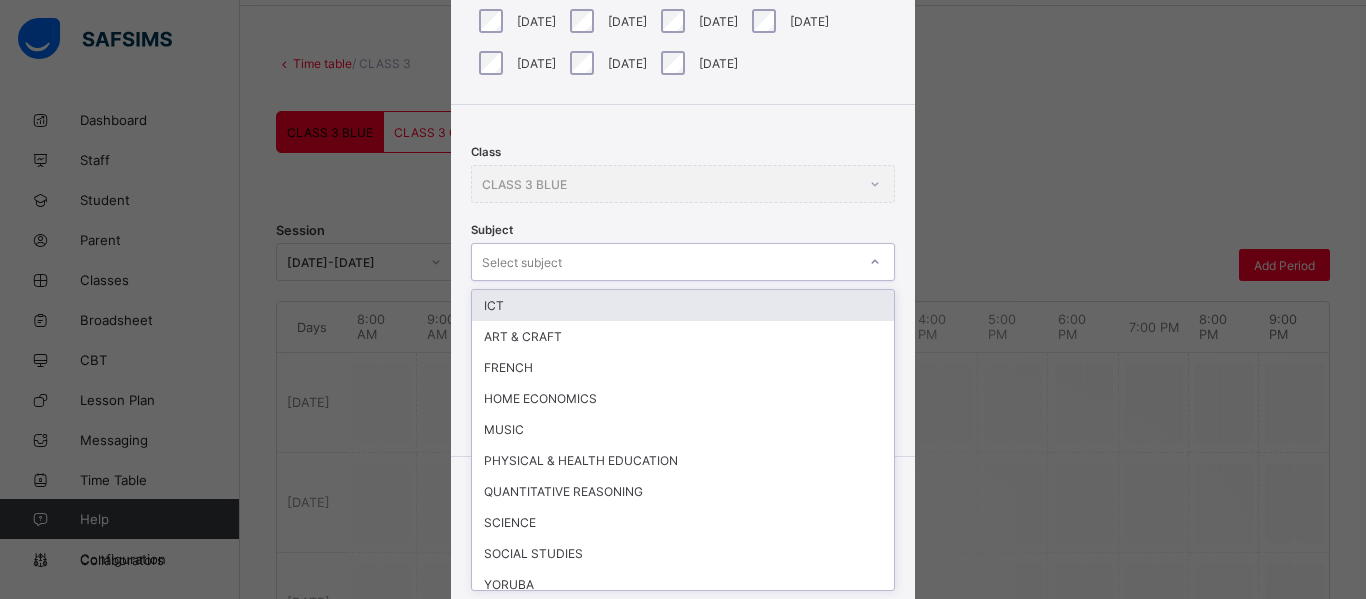 click on "ICT" at bounding box center [683, 305] 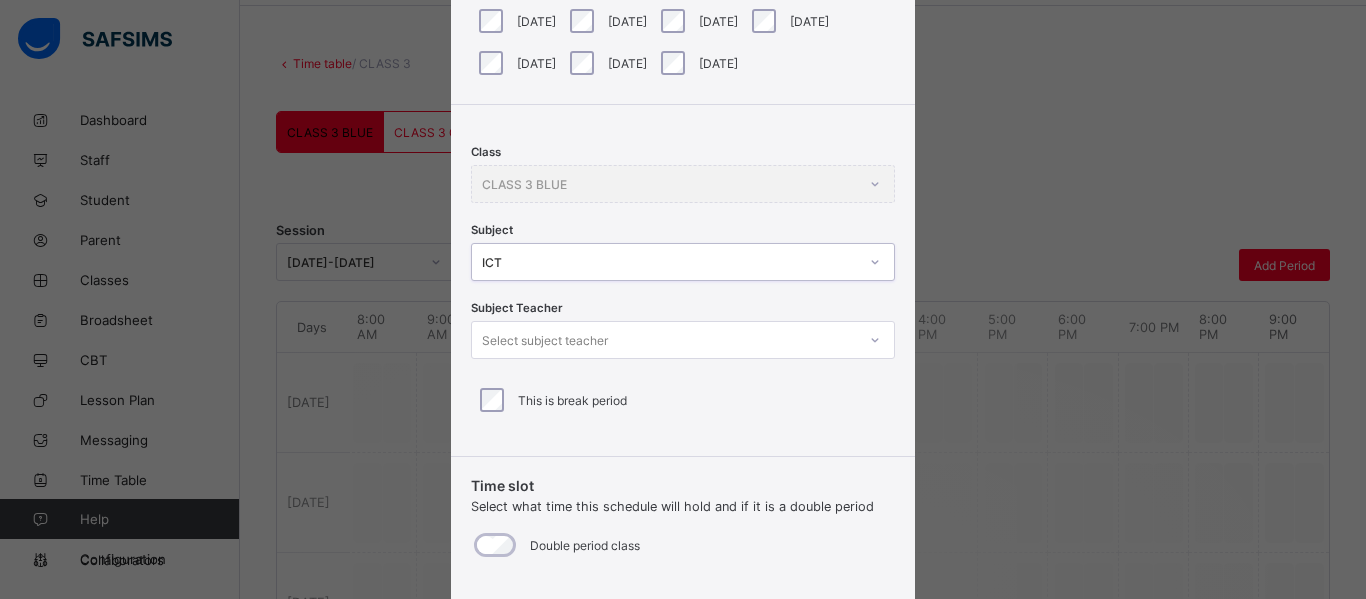 click on "Select subject teacher" at bounding box center (664, 340) 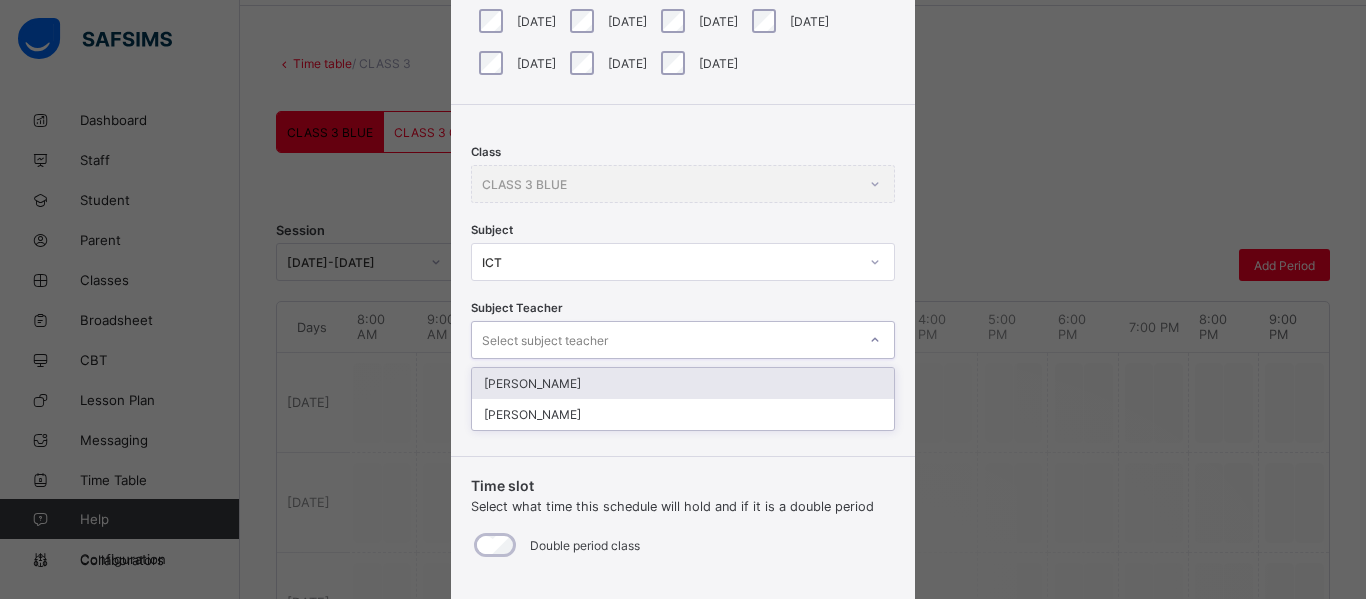 click on "KUNLE FADEYI" at bounding box center (683, 383) 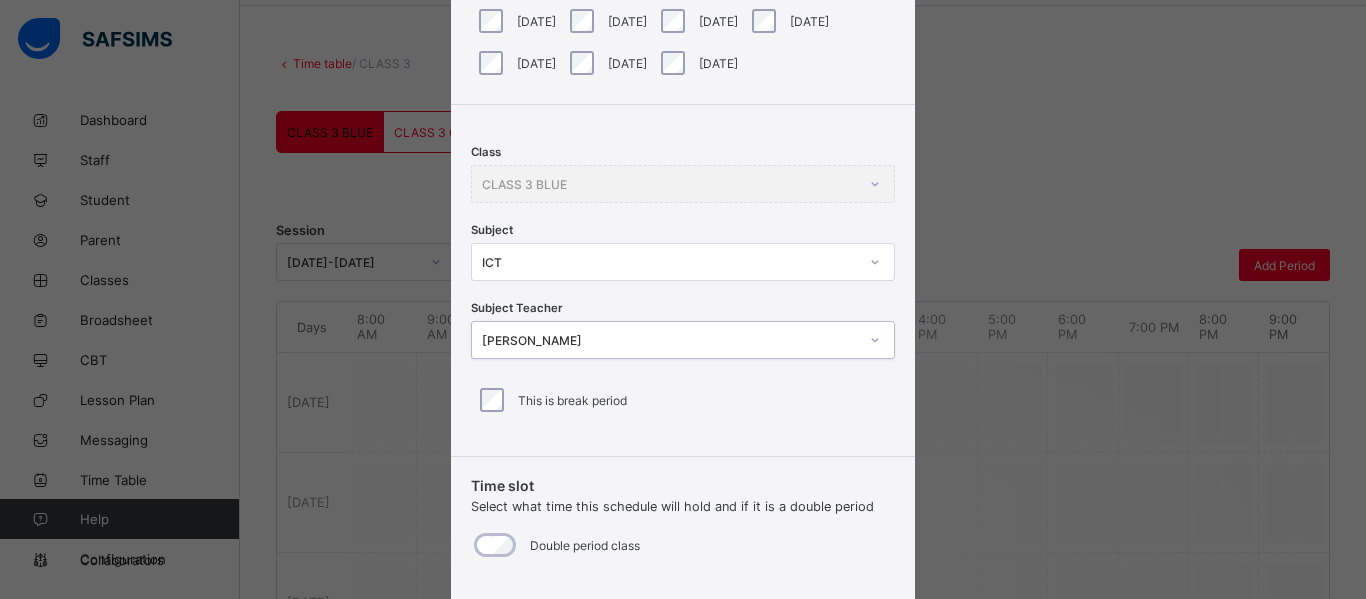 click on "Add Period       Day of the week    Select what day this period  Monday Tuesday Wednesday Thursday Friday Saturday Sunday Class CLASS 3 BLUE Subject ICT Subject Teacher   option KUNLE FADEYI , selected.     0 results available. Select is focused ,type to refine list, press Down to open the menu,  KUNLE FADEYI  This is break period   Time slot     Select what time this schedule will hold and if it is a double period   Double period class Start time * : ** AM PM Stop time * : ** AM PM" at bounding box center (683, 275) 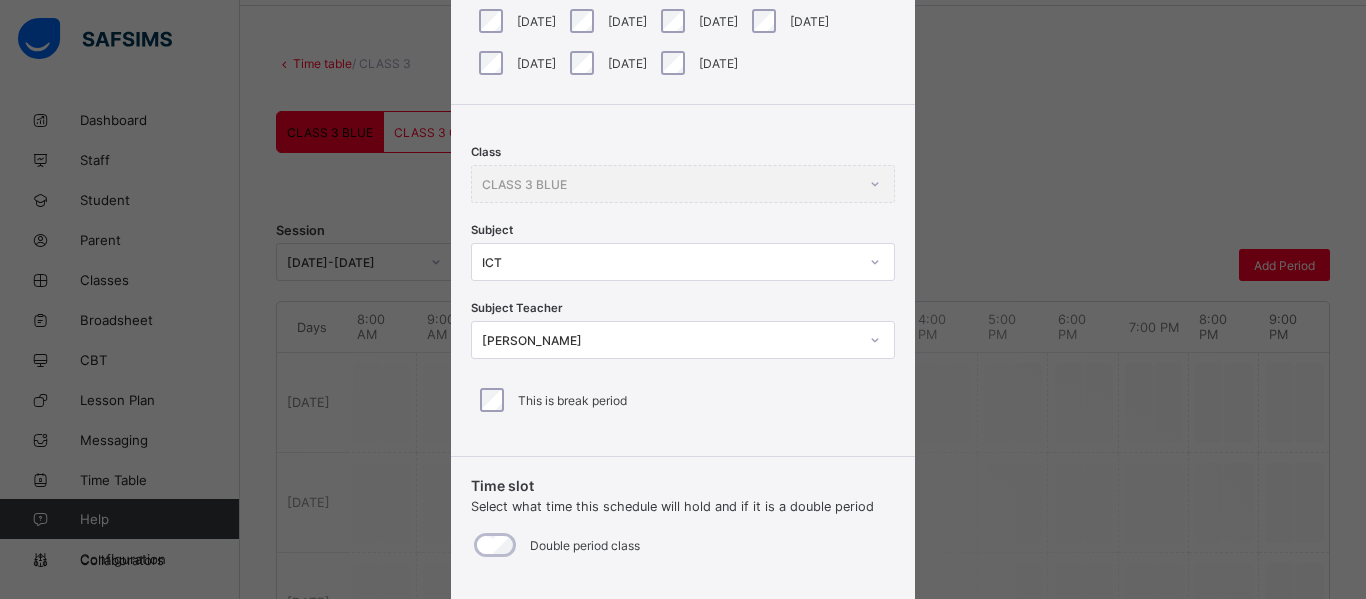 click on "Add Period       Day of the week    Select what day this period  Monday Tuesday Wednesday Thursday Friday Saturday Sunday Class CLASS 3 BLUE Subject ICT Subject Teacher KUNLE FADEYI  This is break period   Time slot     Select what time this schedule will hold and if it is a double period   Double period class Start time * : ** AM PM Stop time * : ** AM PM" at bounding box center [683, 275] 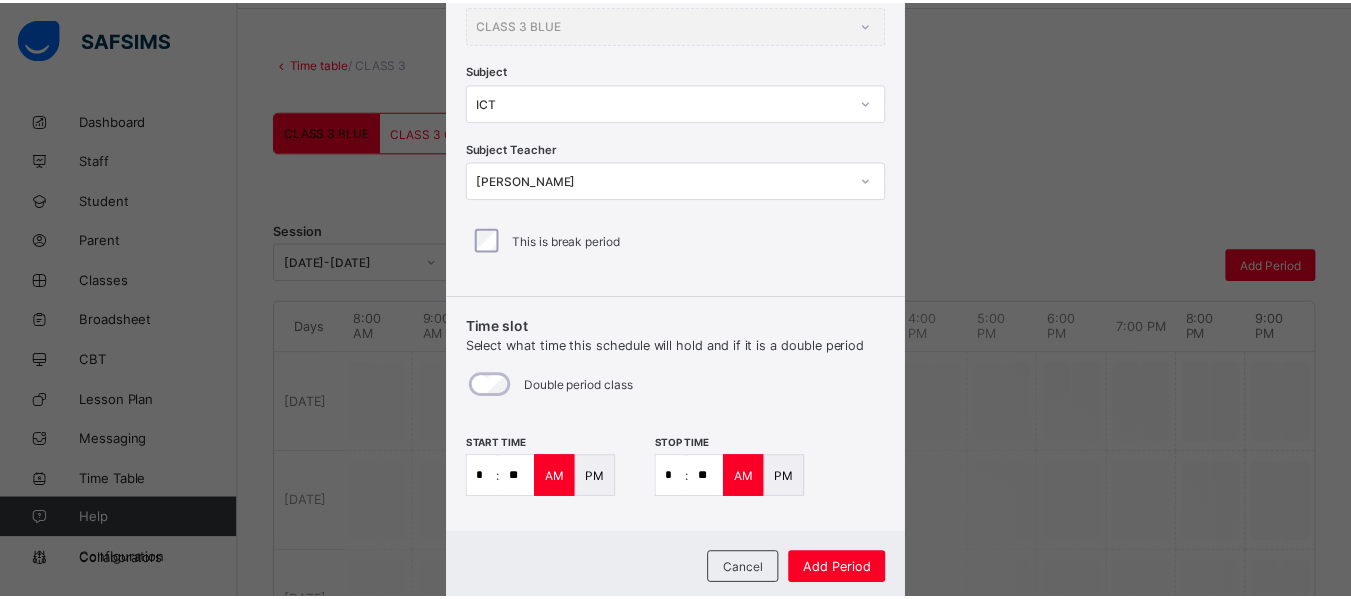 scroll, scrollTop: 377, scrollLeft: 0, axis: vertical 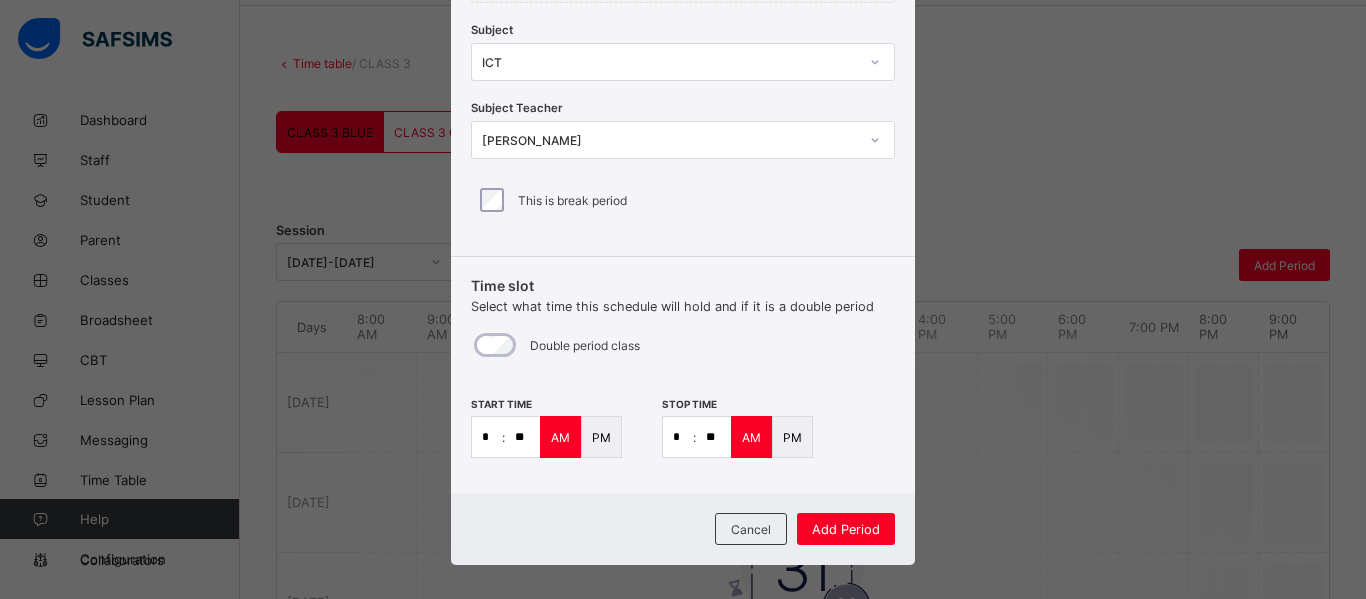 click on "*" at bounding box center (678, 437) 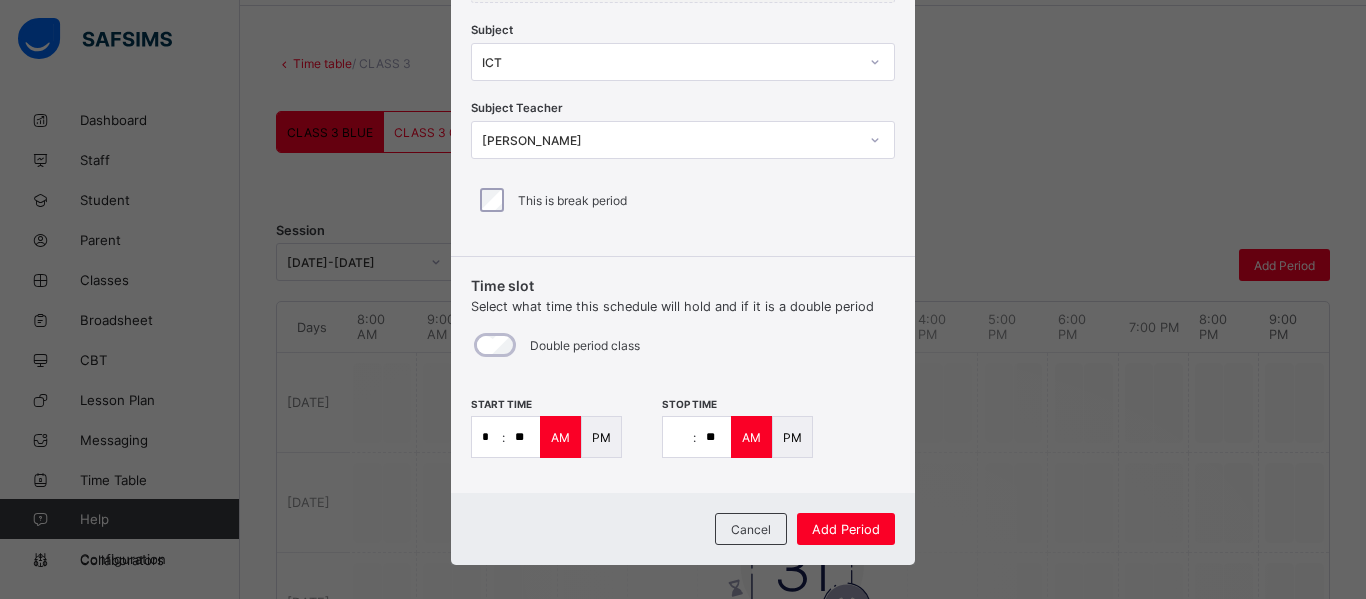 type on "*" 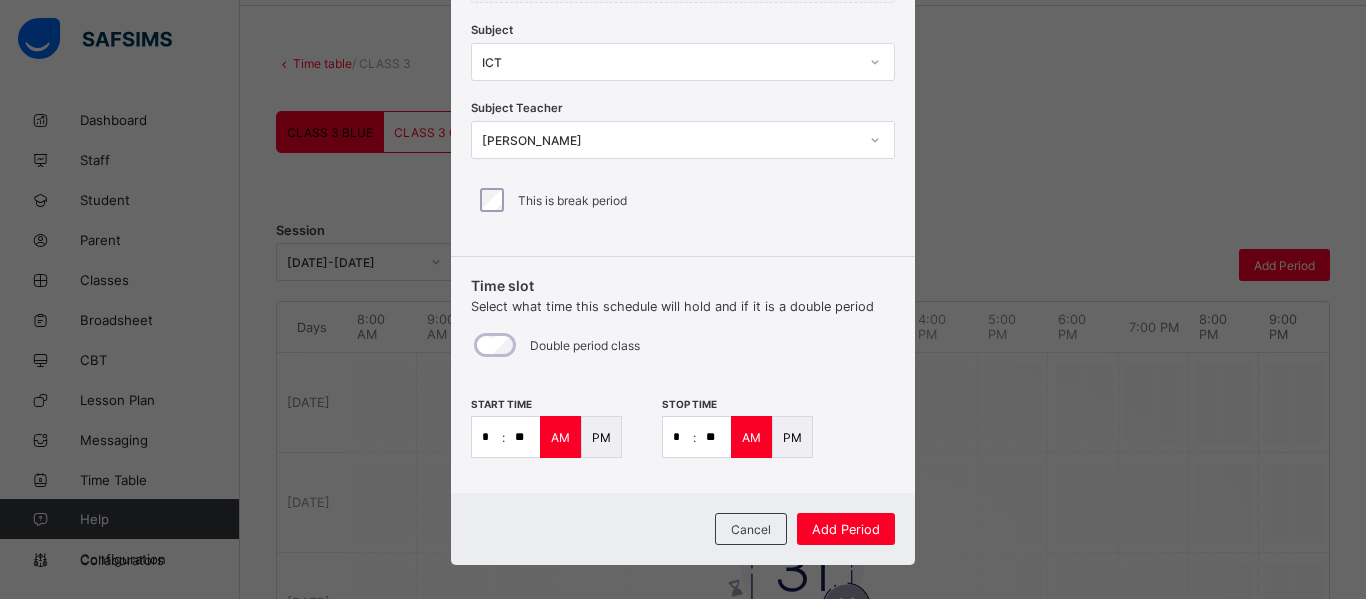 click on "**" at bounding box center (713, 437) 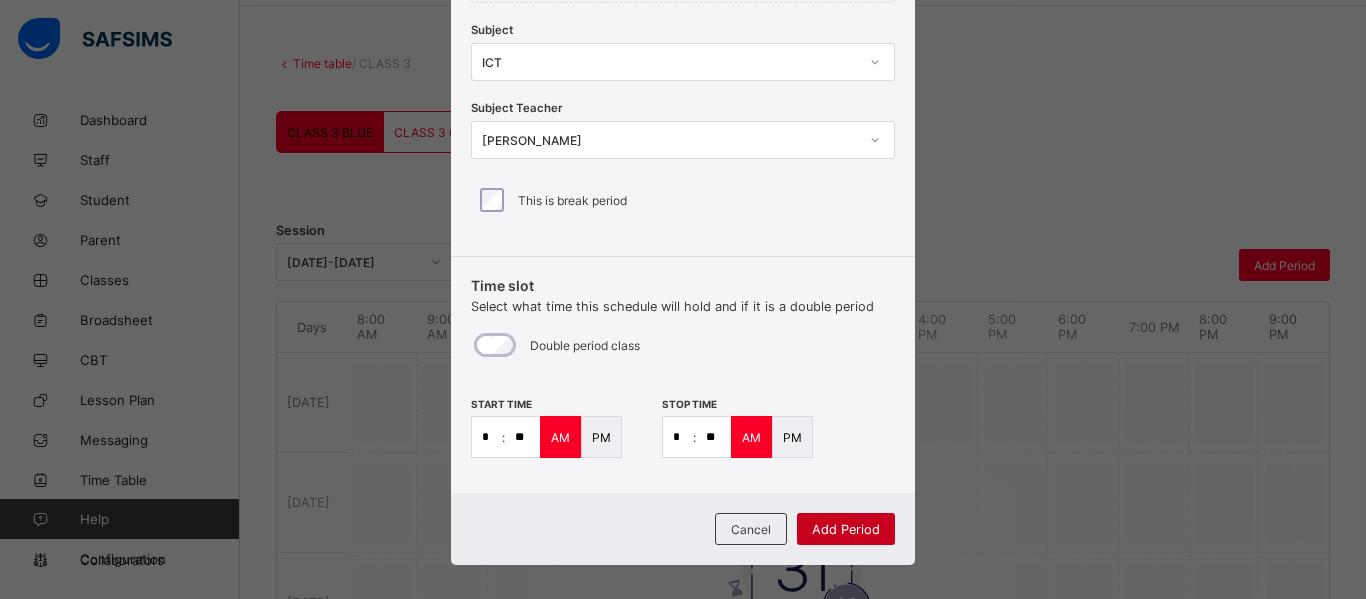 type on "**" 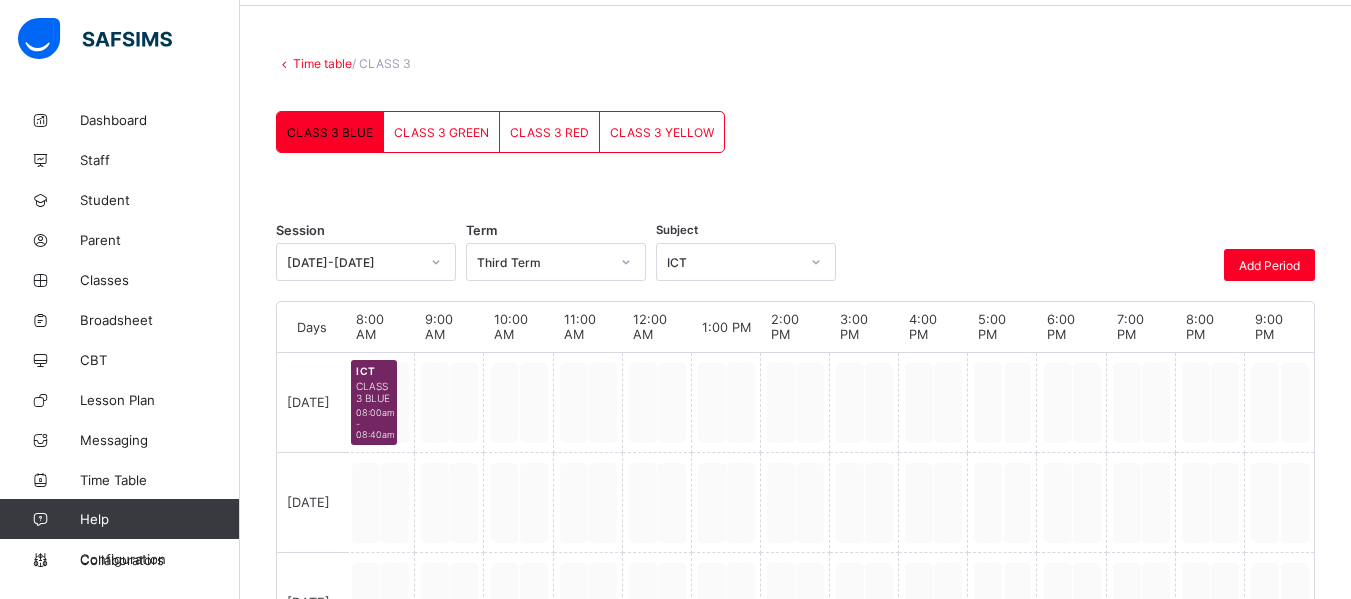 click at bounding box center (373, 405) 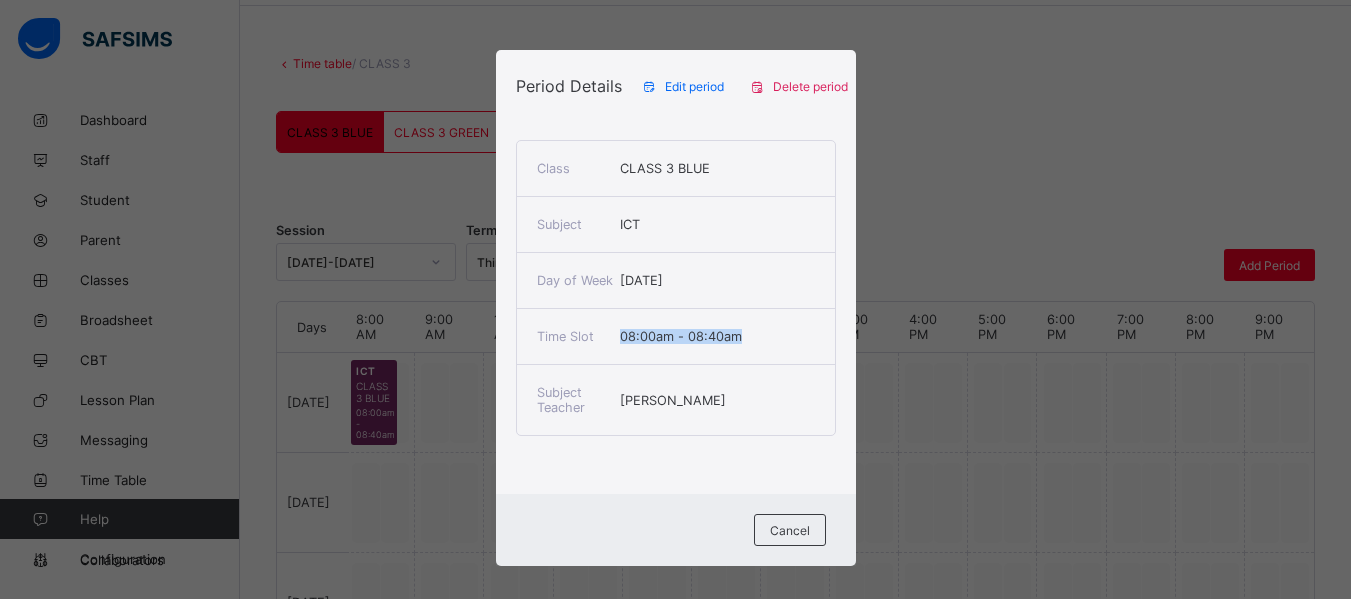 drag, startPoint x: 605, startPoint y: 338, endPoint x: 768, endPoint y: 344, distance: 163.1104 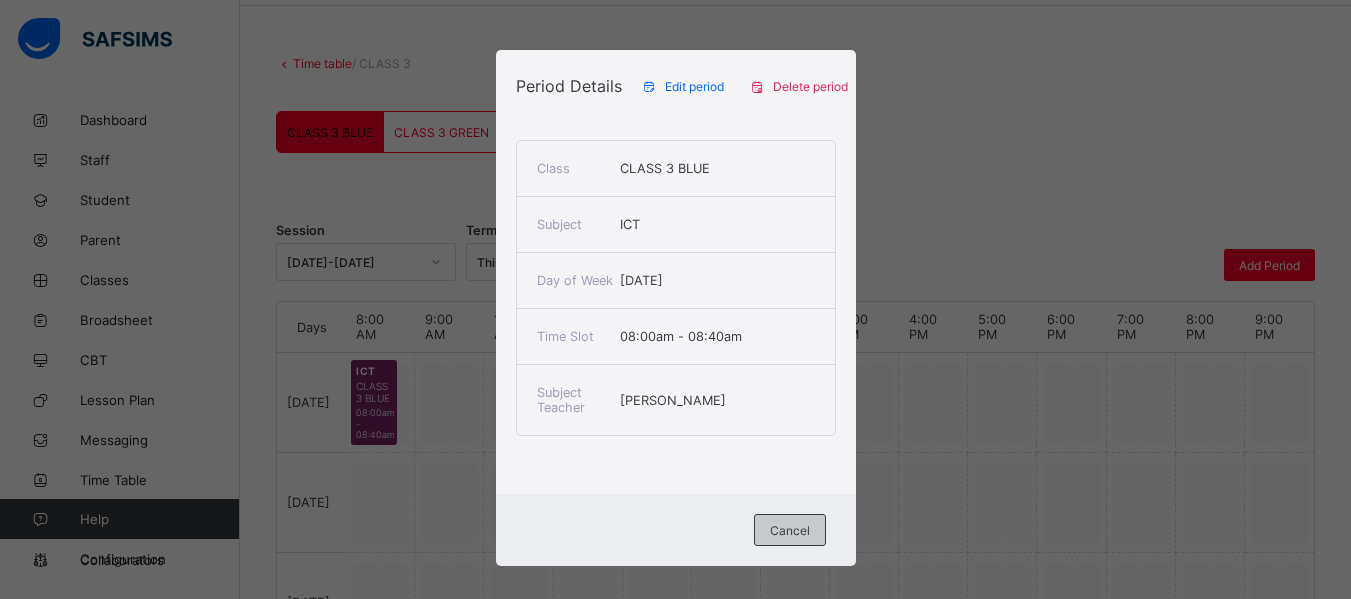 click on "Cancel" at bounding box center [790, 530] 